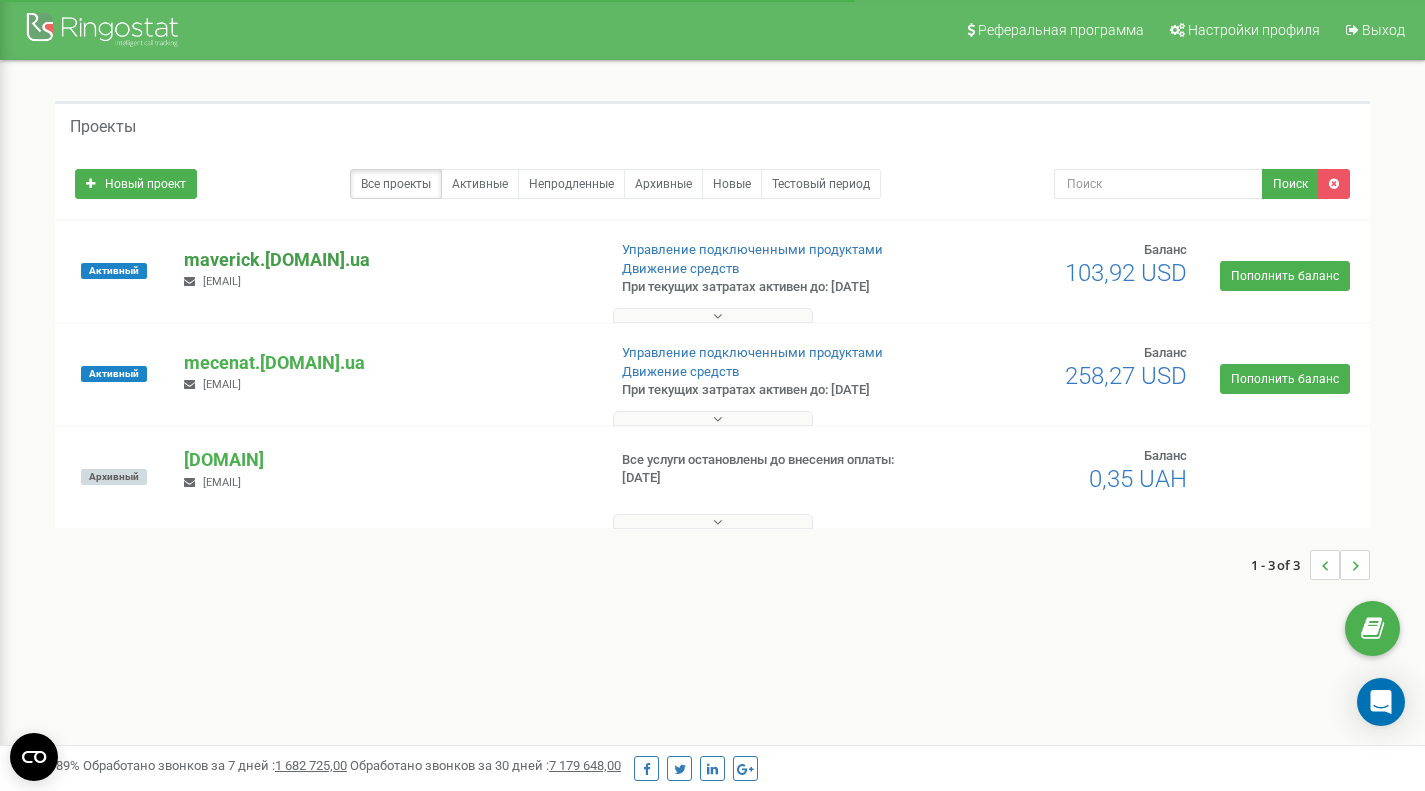 scroll, scrollTop: 0, scrollLeft: 0, axis: both 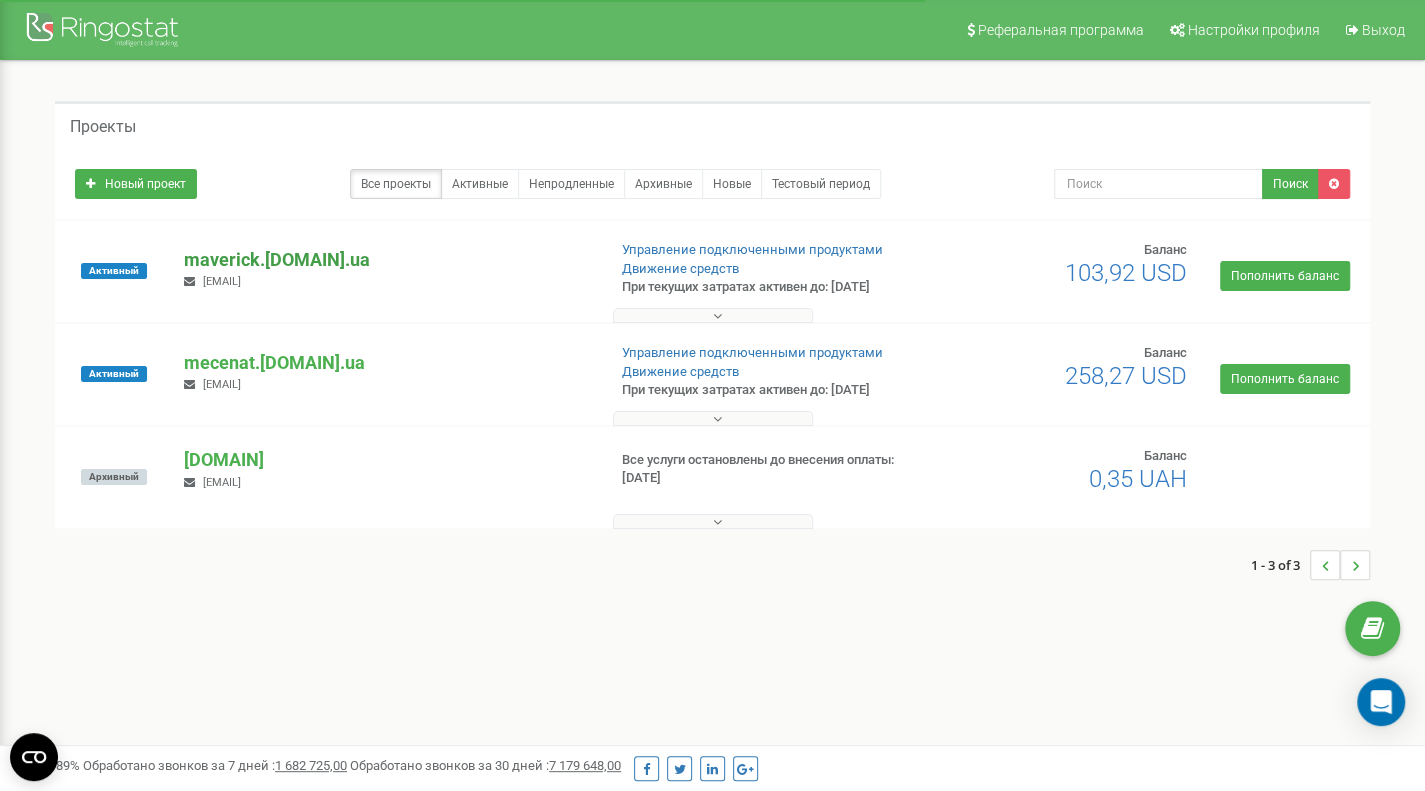 click on "maverick.[DOMAIN].ua" at bounding box center (386, 260) 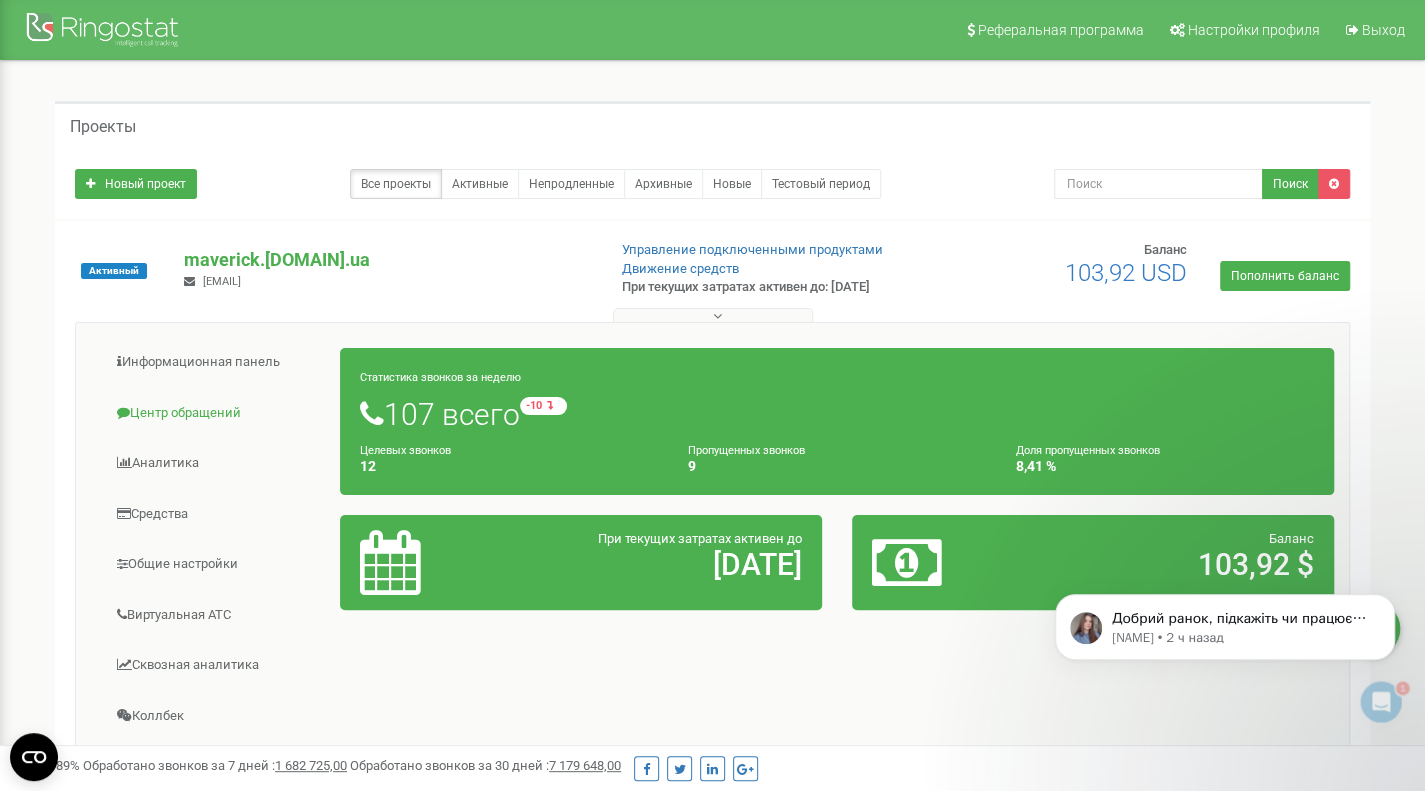 scroll, scrollTop: 0, scrollLeft: 0, axis: both 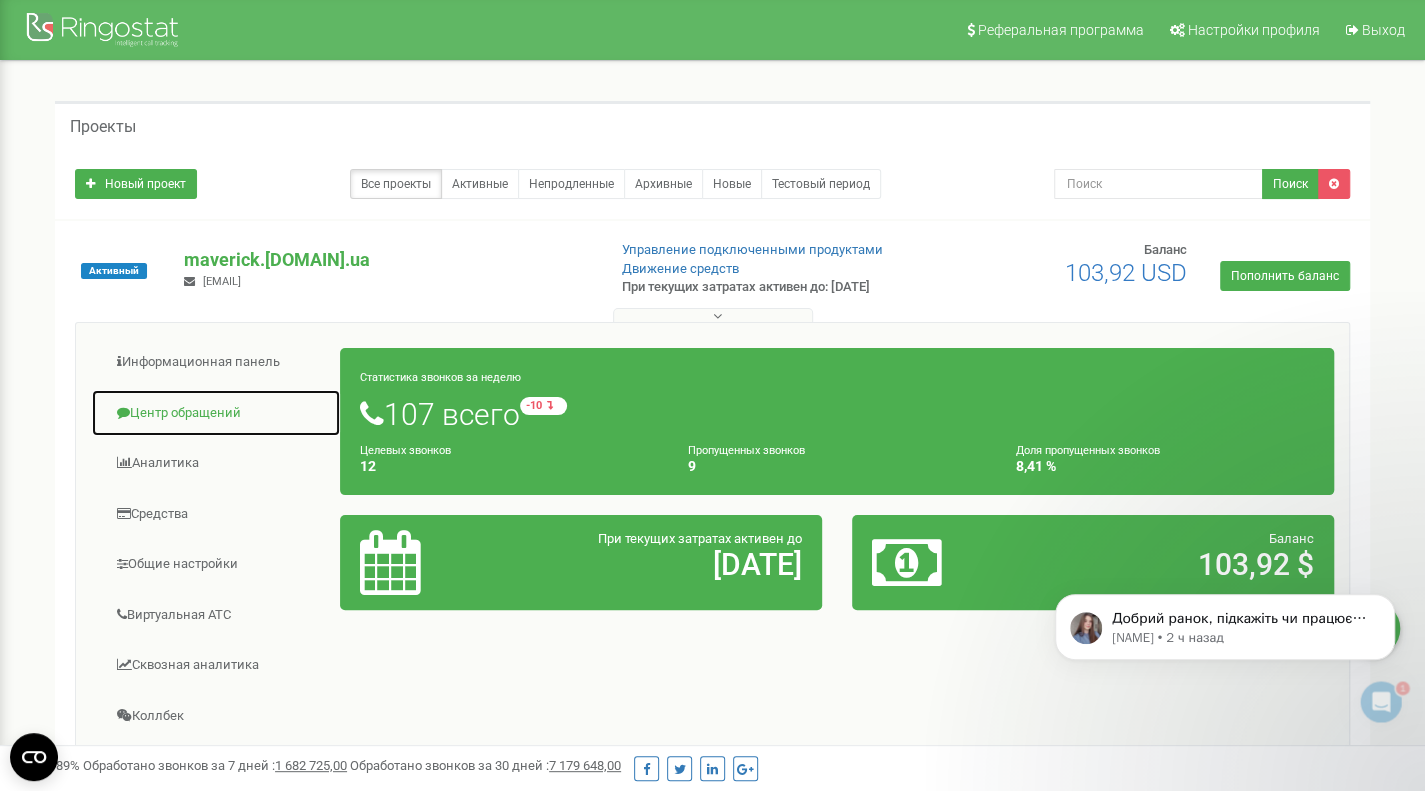 click on "Центр обращений" at bounding box center [216, 413] 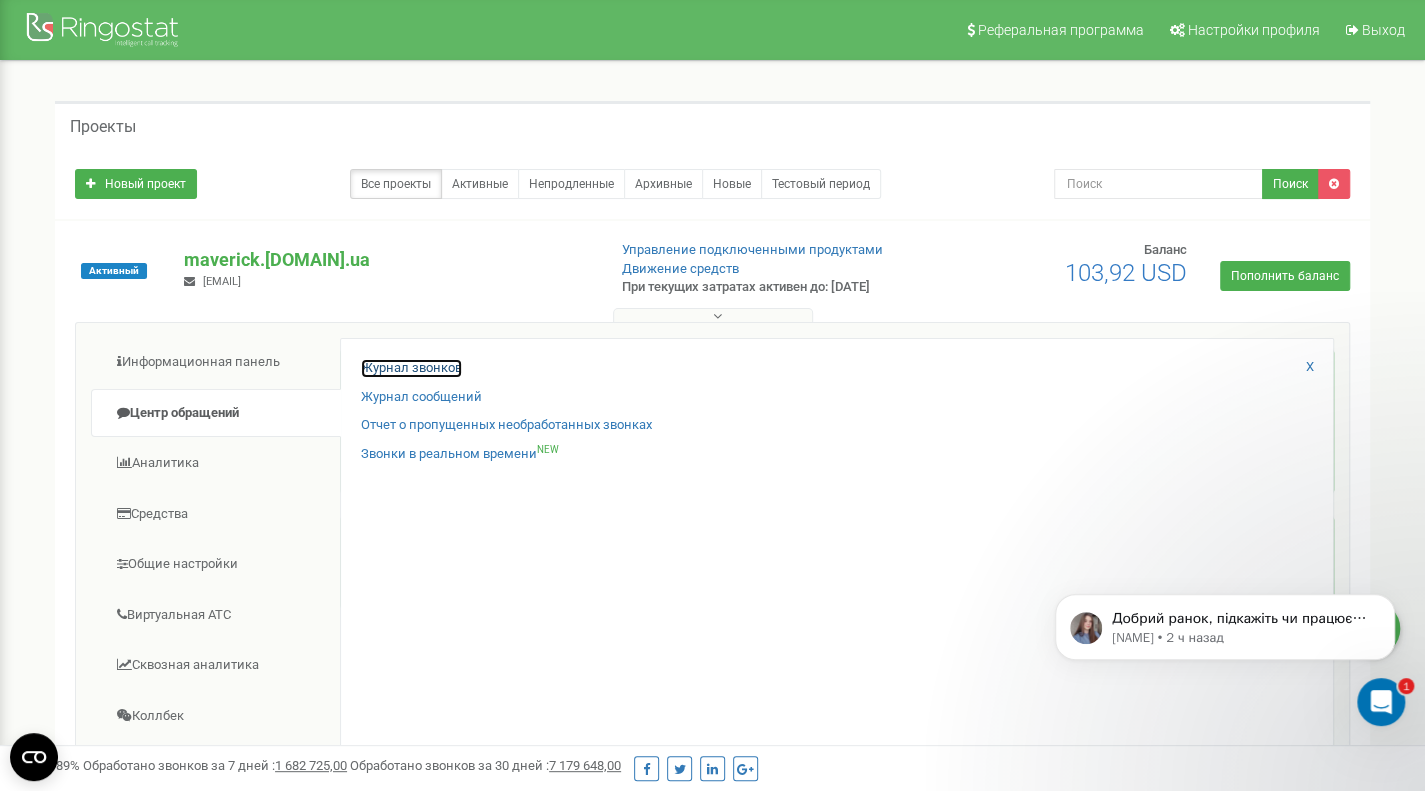 click on "Журнал звонков" at bounding box center (411, 368) 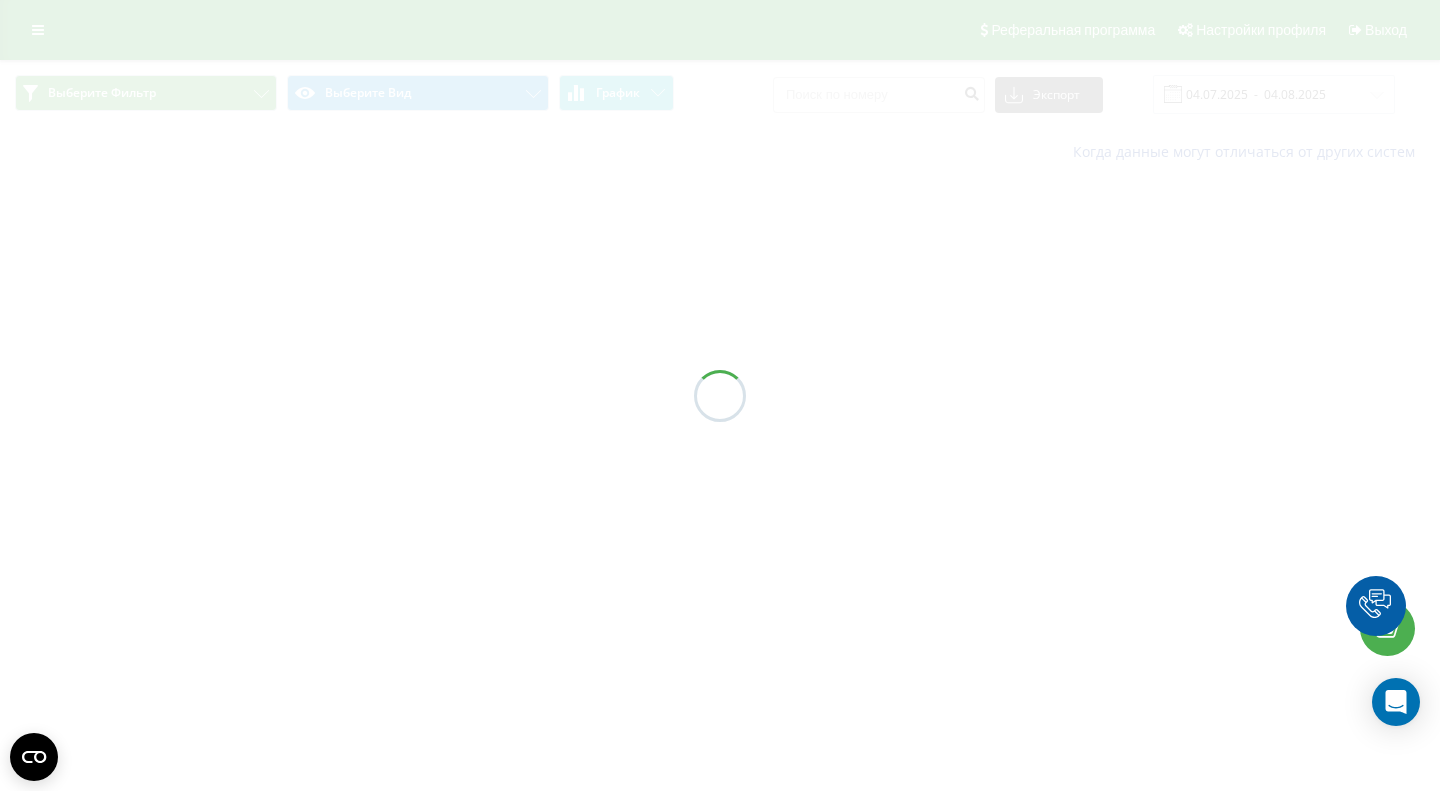 scroll, scrollTop: 0, scrollLeft: 0, axis: both 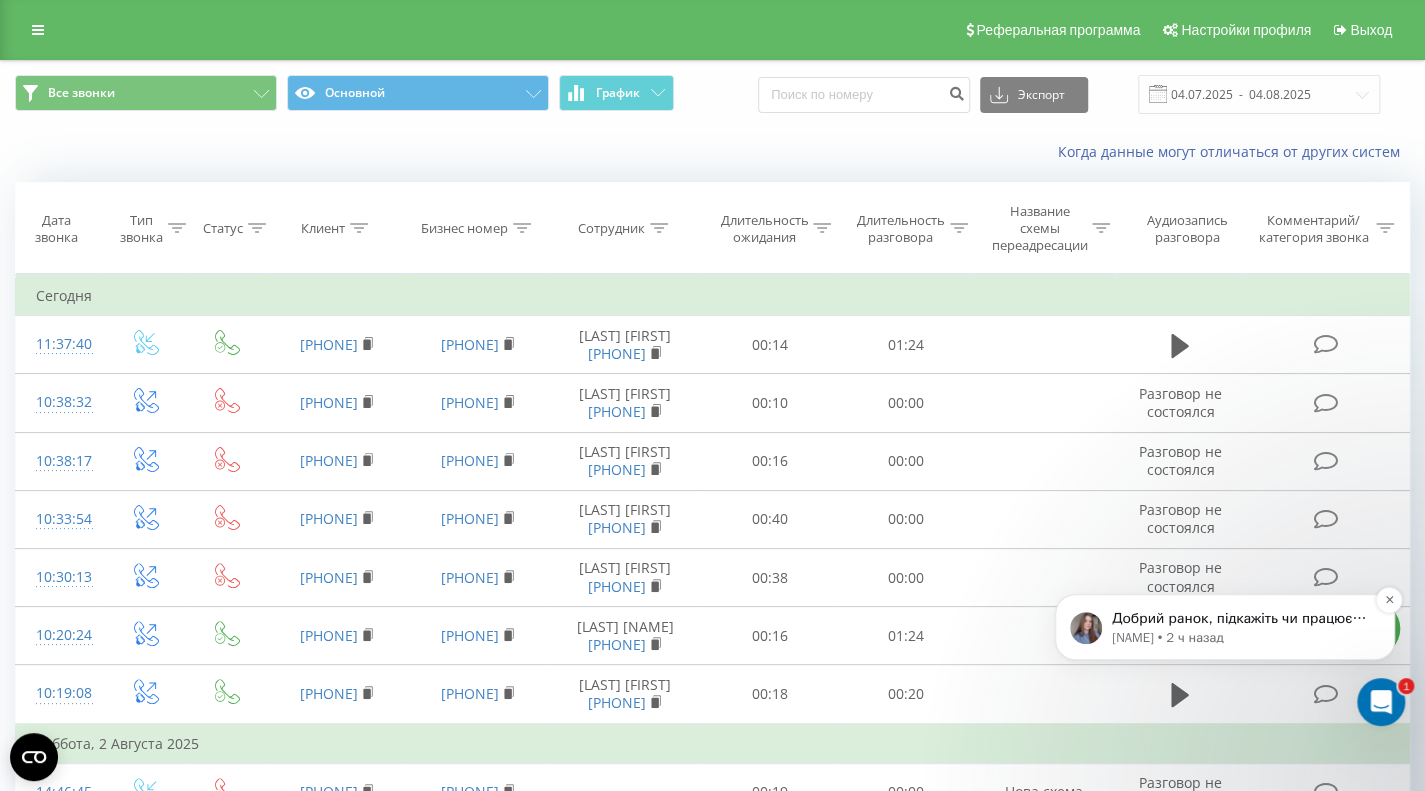 click on "Добрий ранок, підкажіть чи працює все коректно зараз? Чи можу я вам ще чимось допомогти?" at bounding box center (1241, 619) 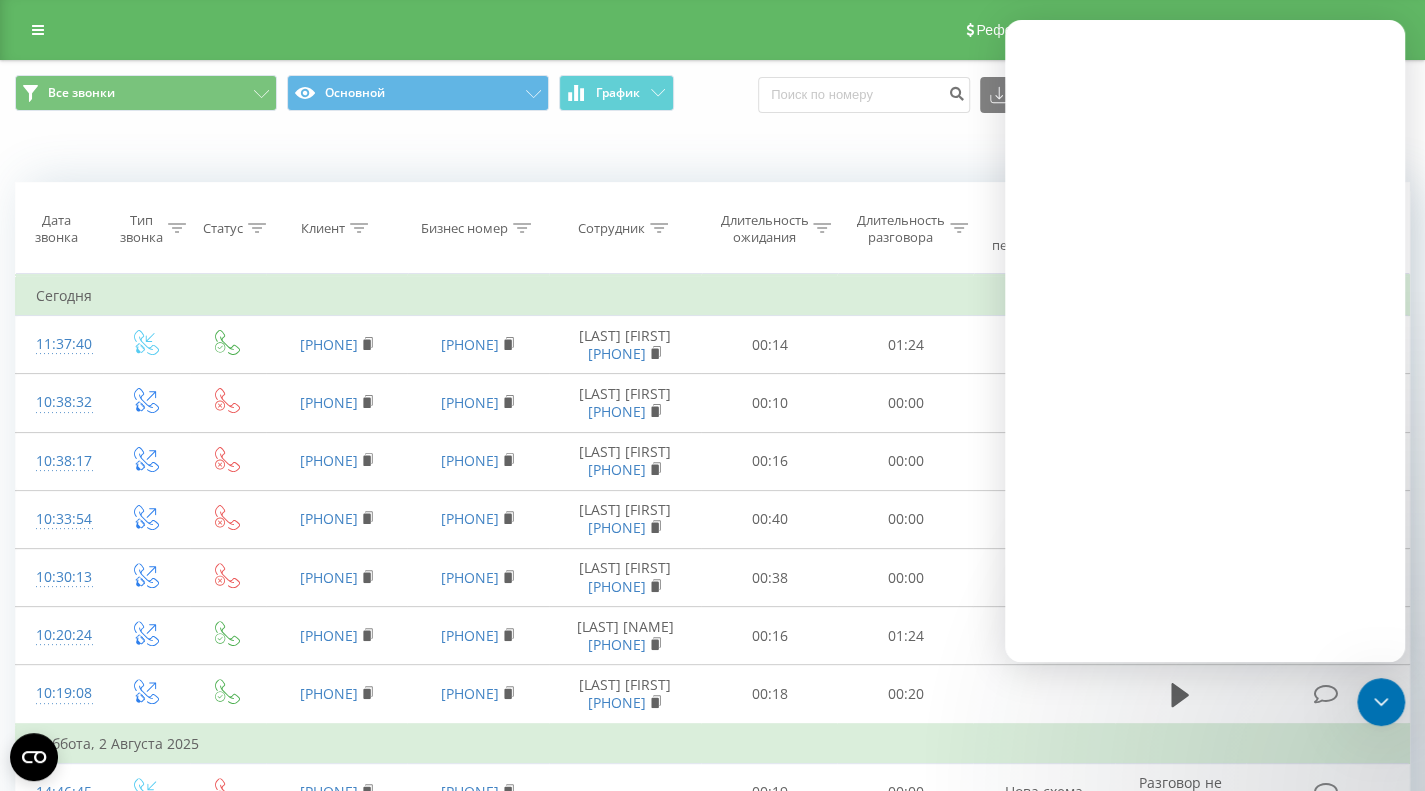scroll, scrollTop: 0, scrollLeft: 0, axis: both 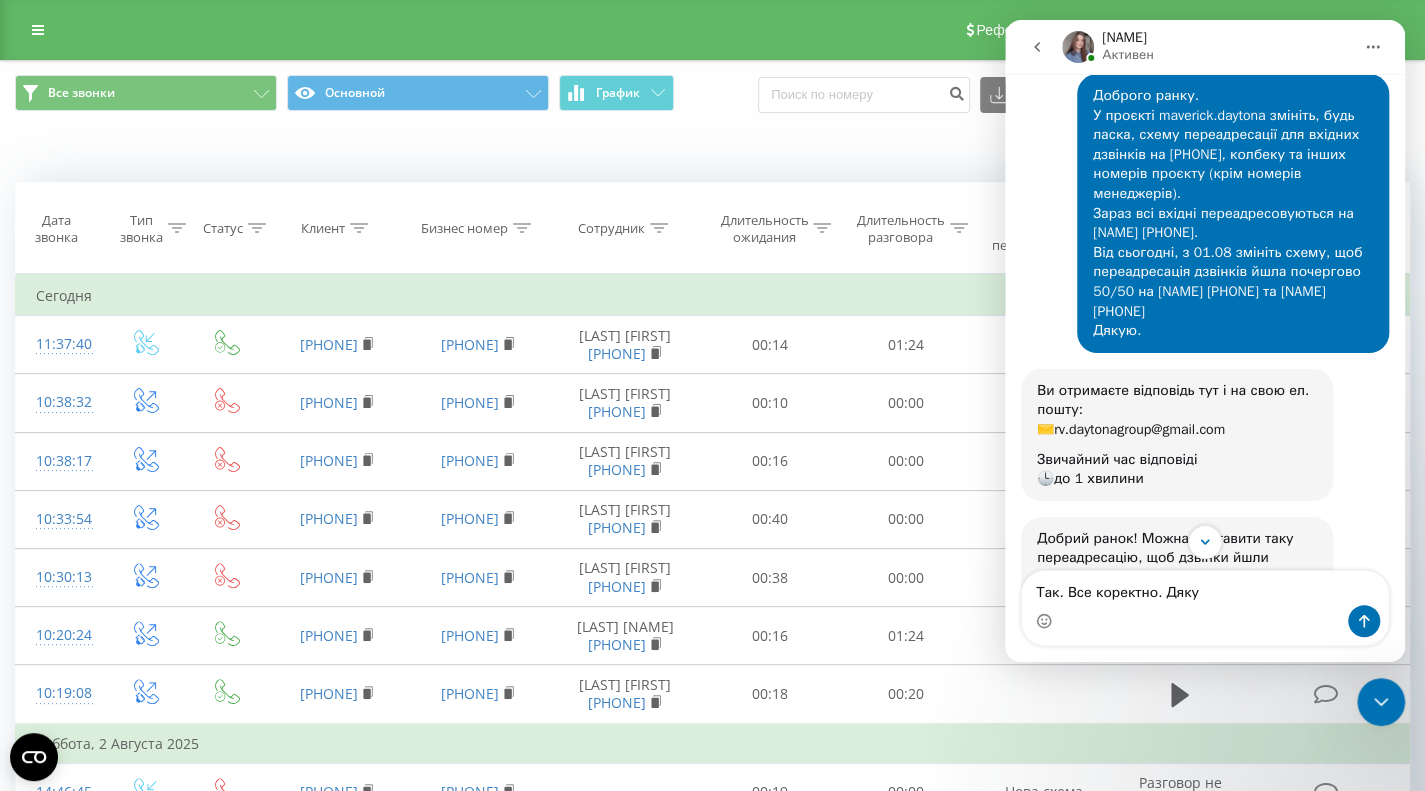 type on "Так. Все коректно. Дякую" 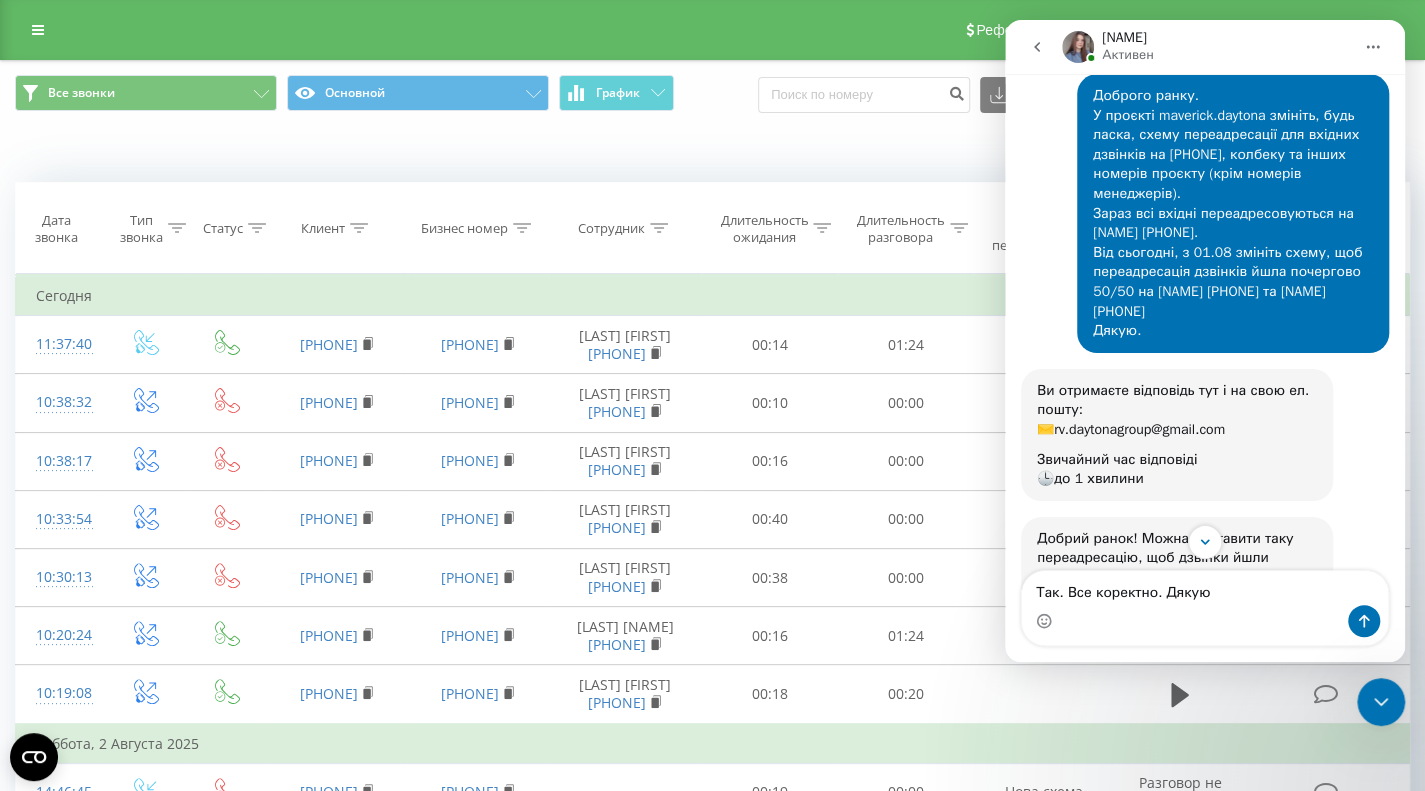 type 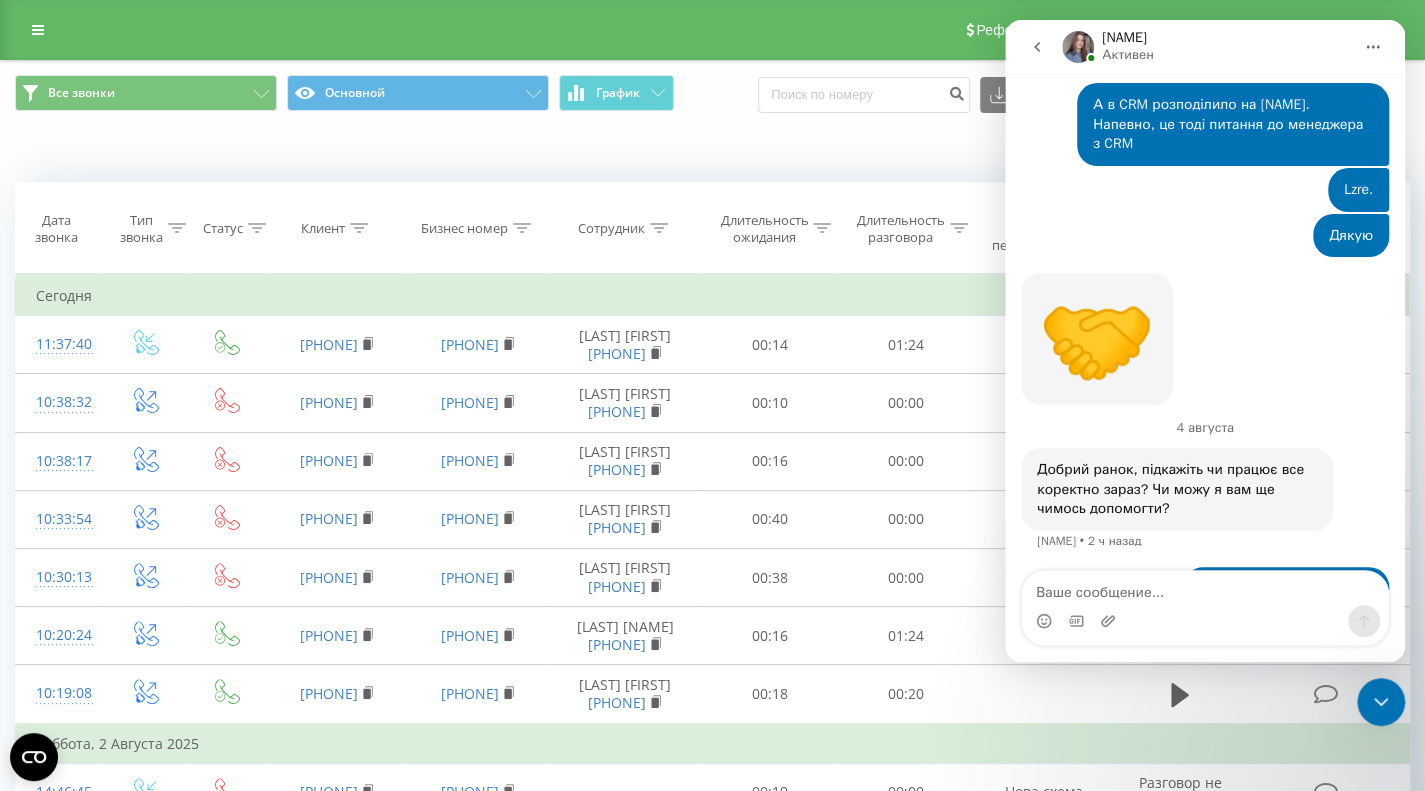 scroll, scrollTop: 1918, scrollLeft: 0, axis: vertical 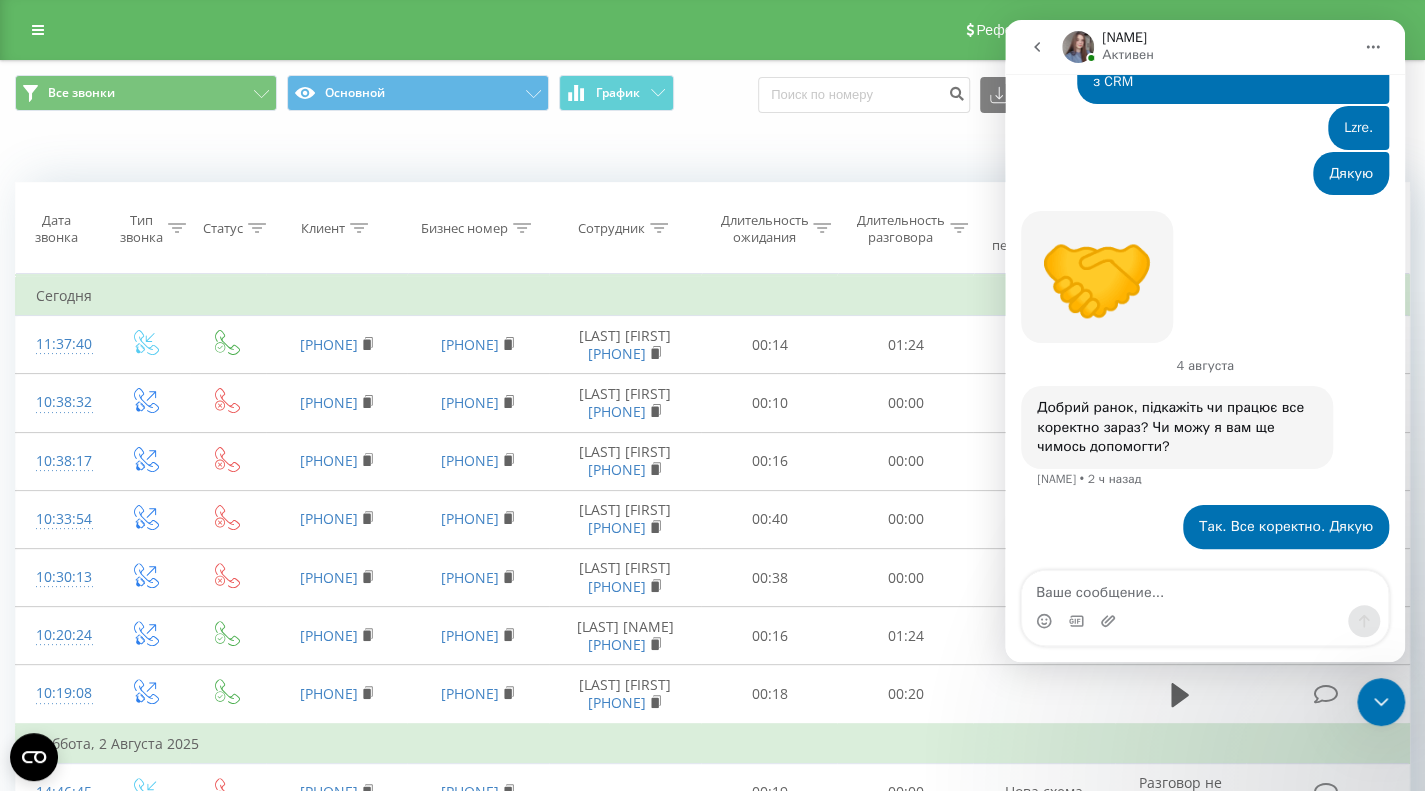 click 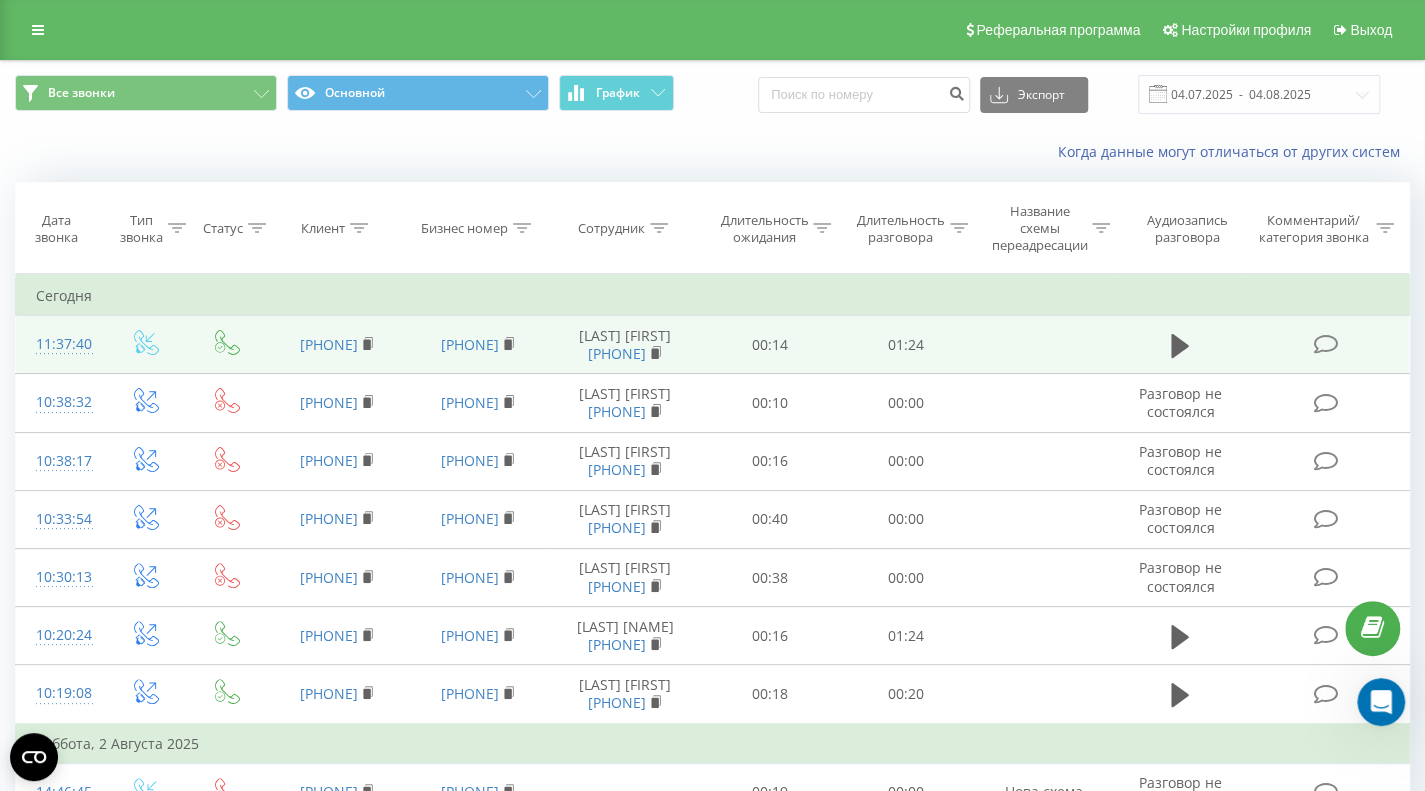 scroll, scrollTop: 0, scrollLeft: 0, axis: both 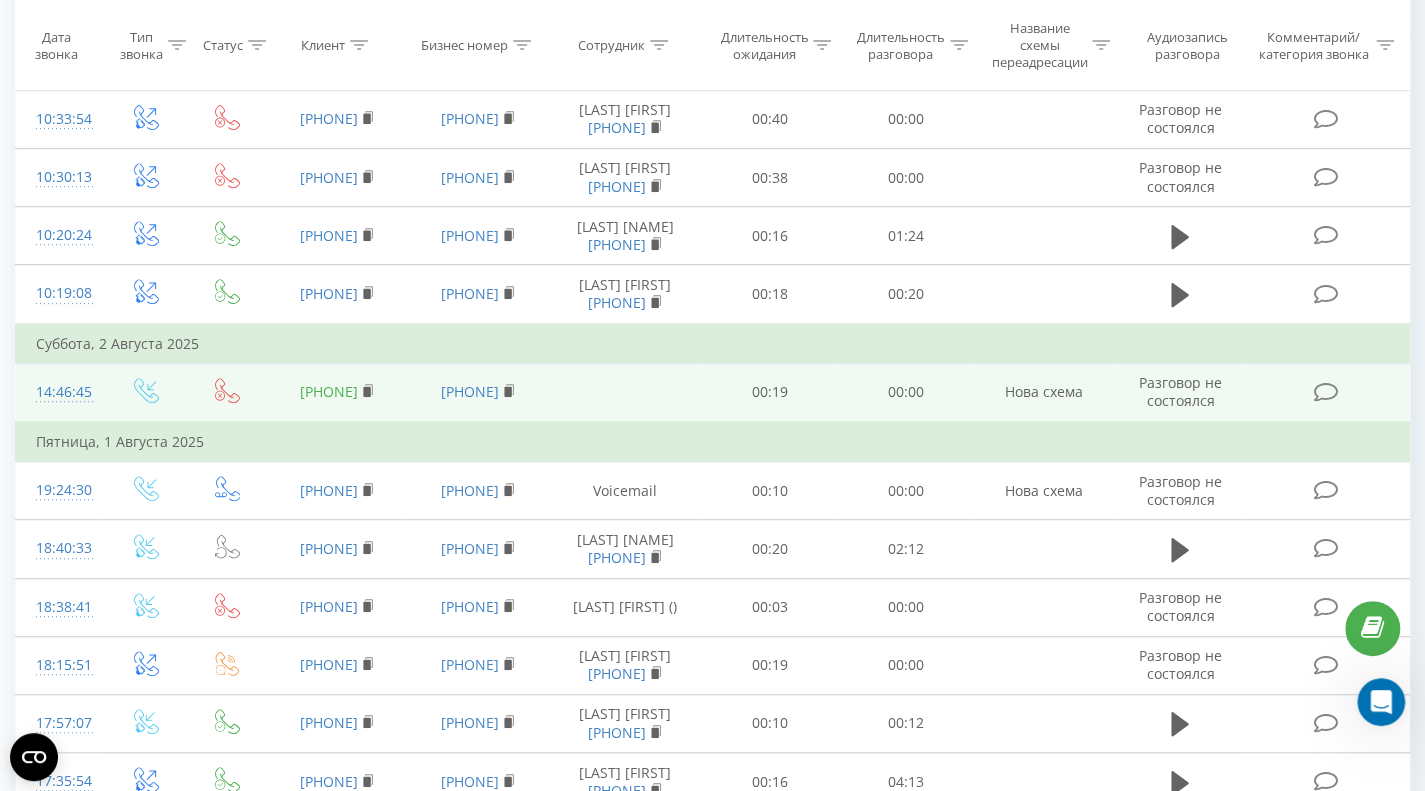 drag, startPoint x: 399, startPoint y: 391, endPoint x: 288, endPoint y: 393, distance: 111.01801 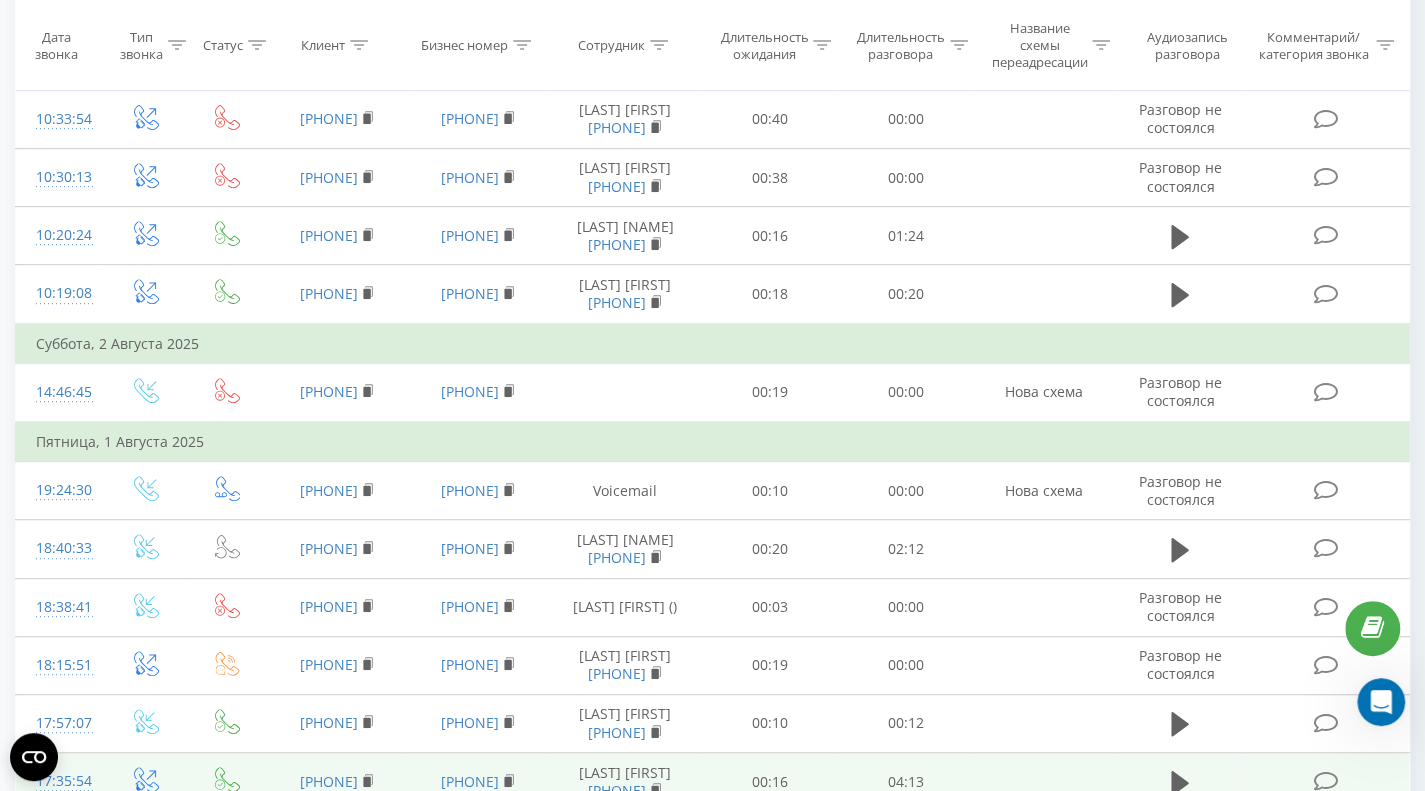 scroll, scrollTop: 1995, scrollLeft: 0, axis: vertical 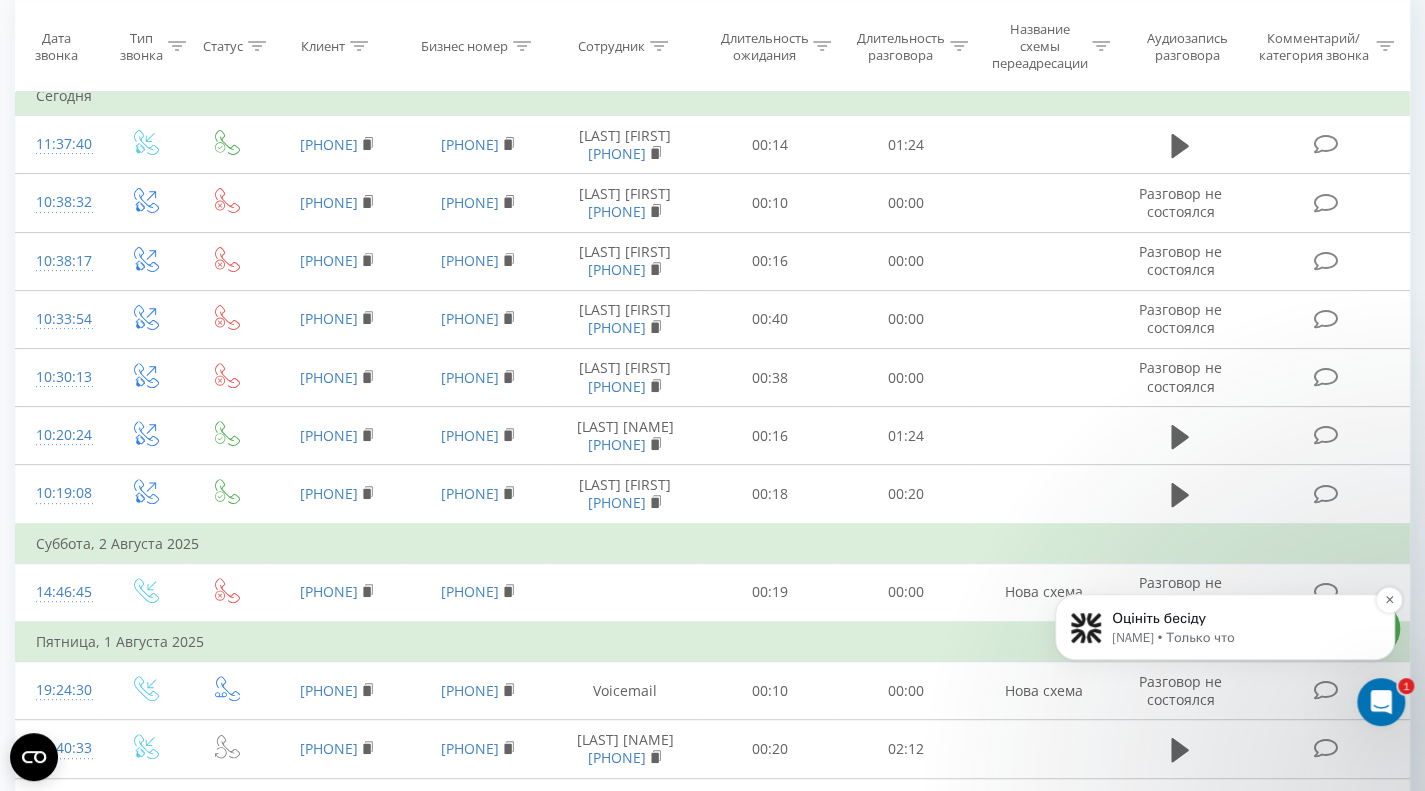 click on "Fin • Только что" at bounding box center (1241, 638) 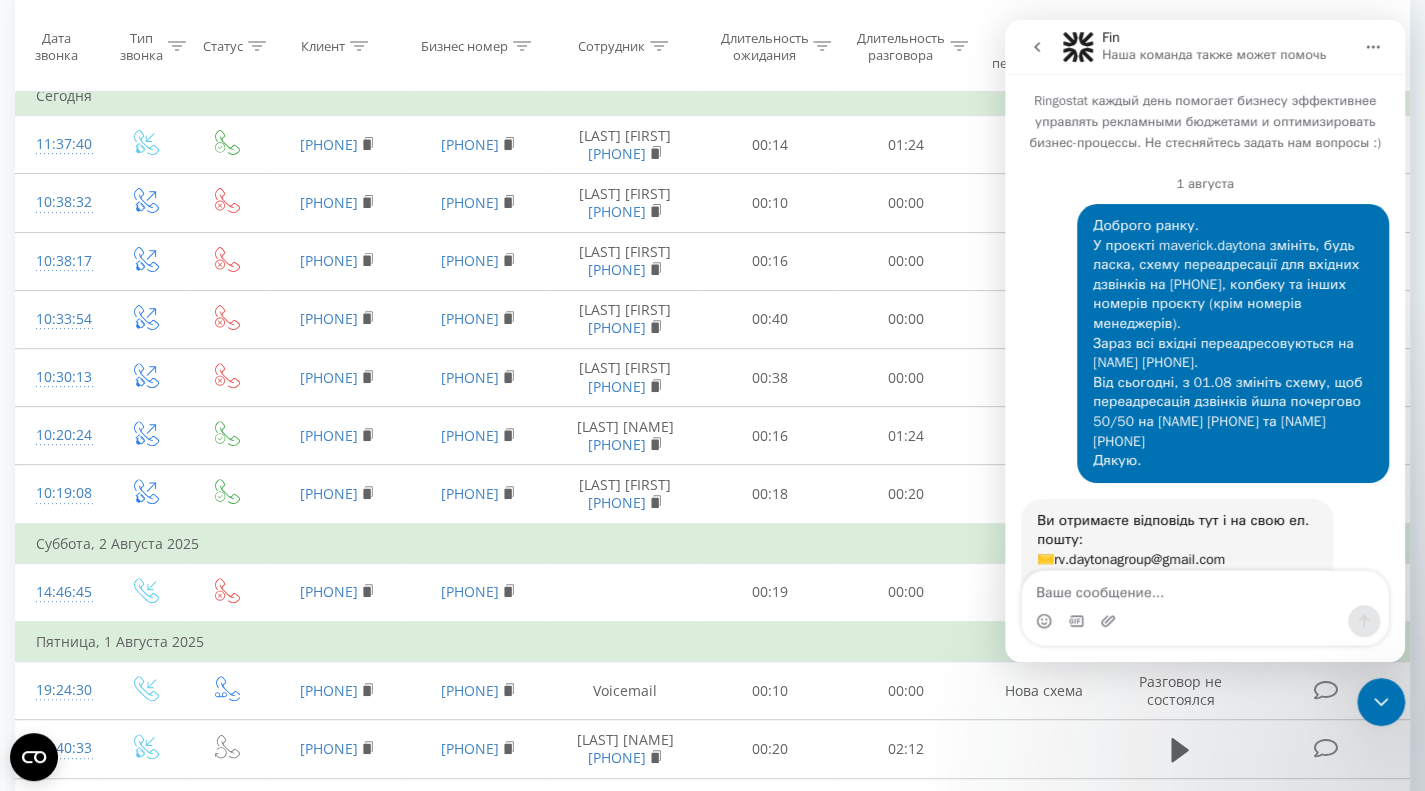 scroll, scrollTop: 2, scrollLeft: 0, axis: vertical 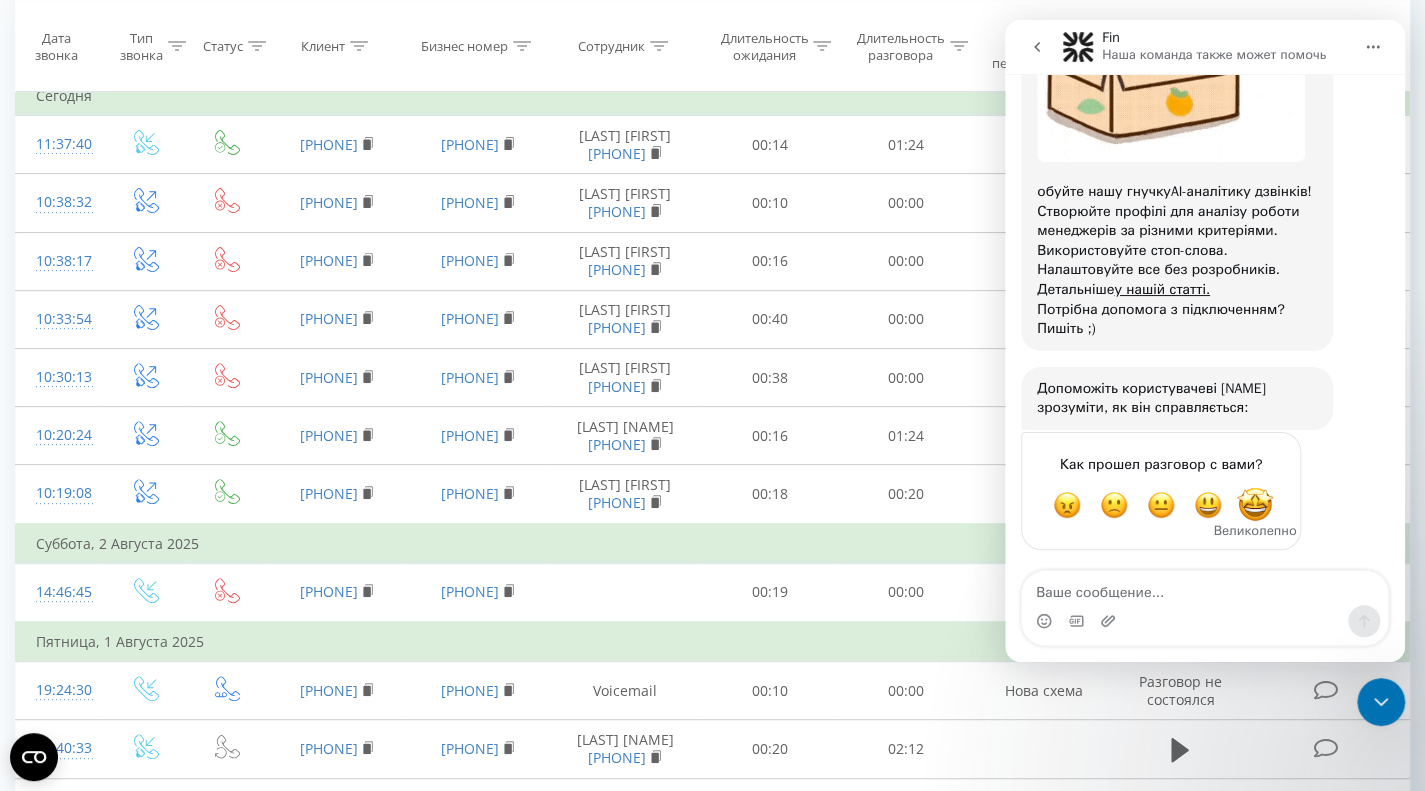 click at bounding box center [1255, 505] 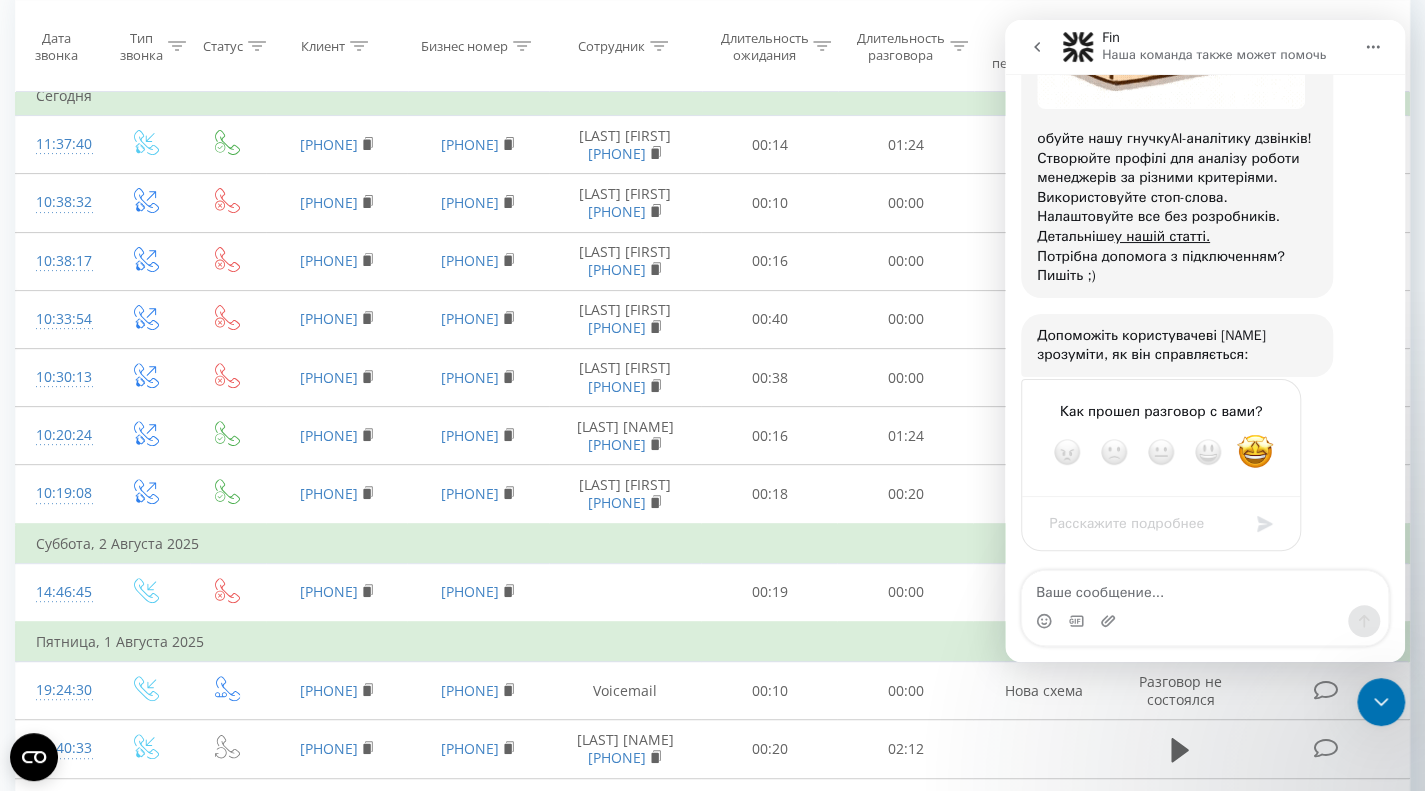 scroll, scrollTop: 2756, scrollLeft: 0, axis: vertical 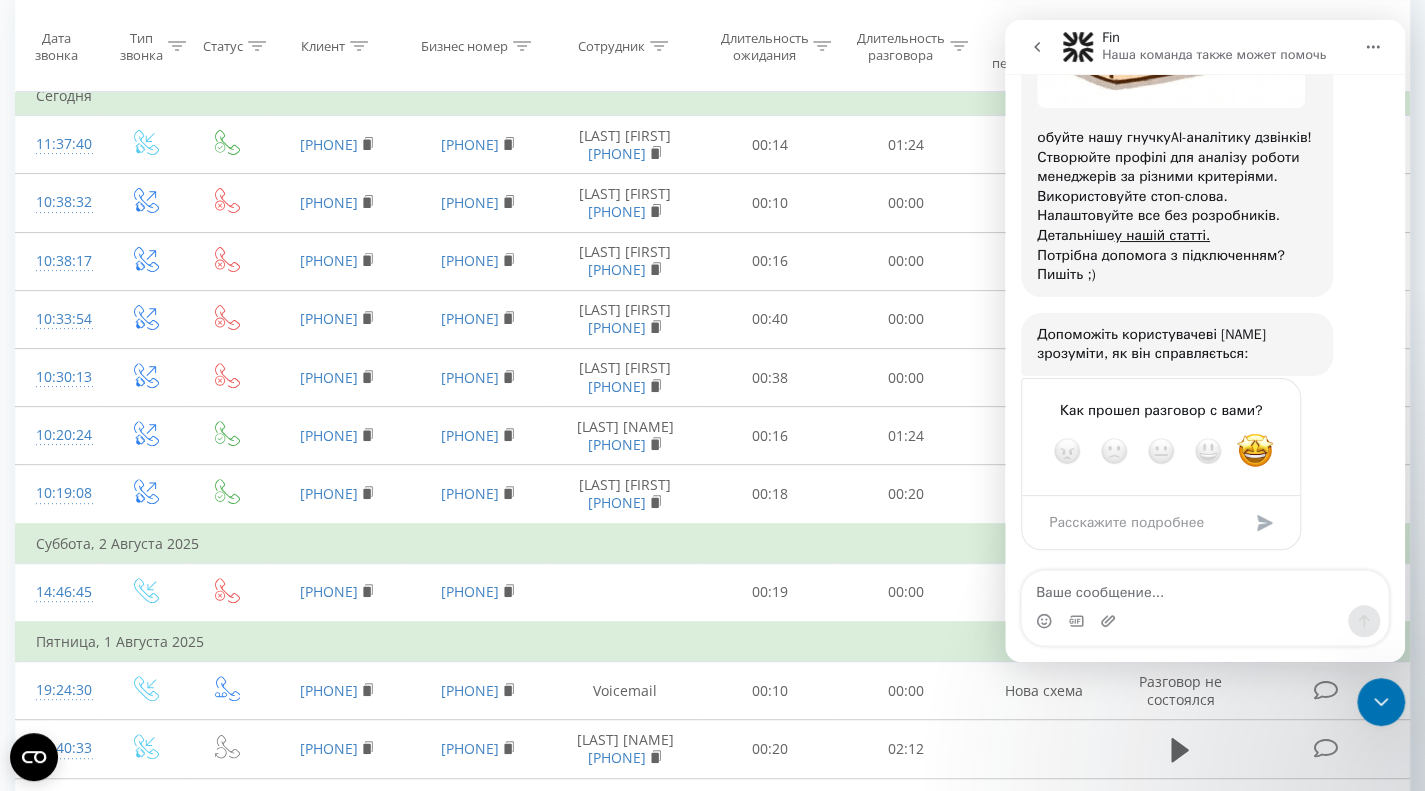 click at bounding box center (1265, 523) 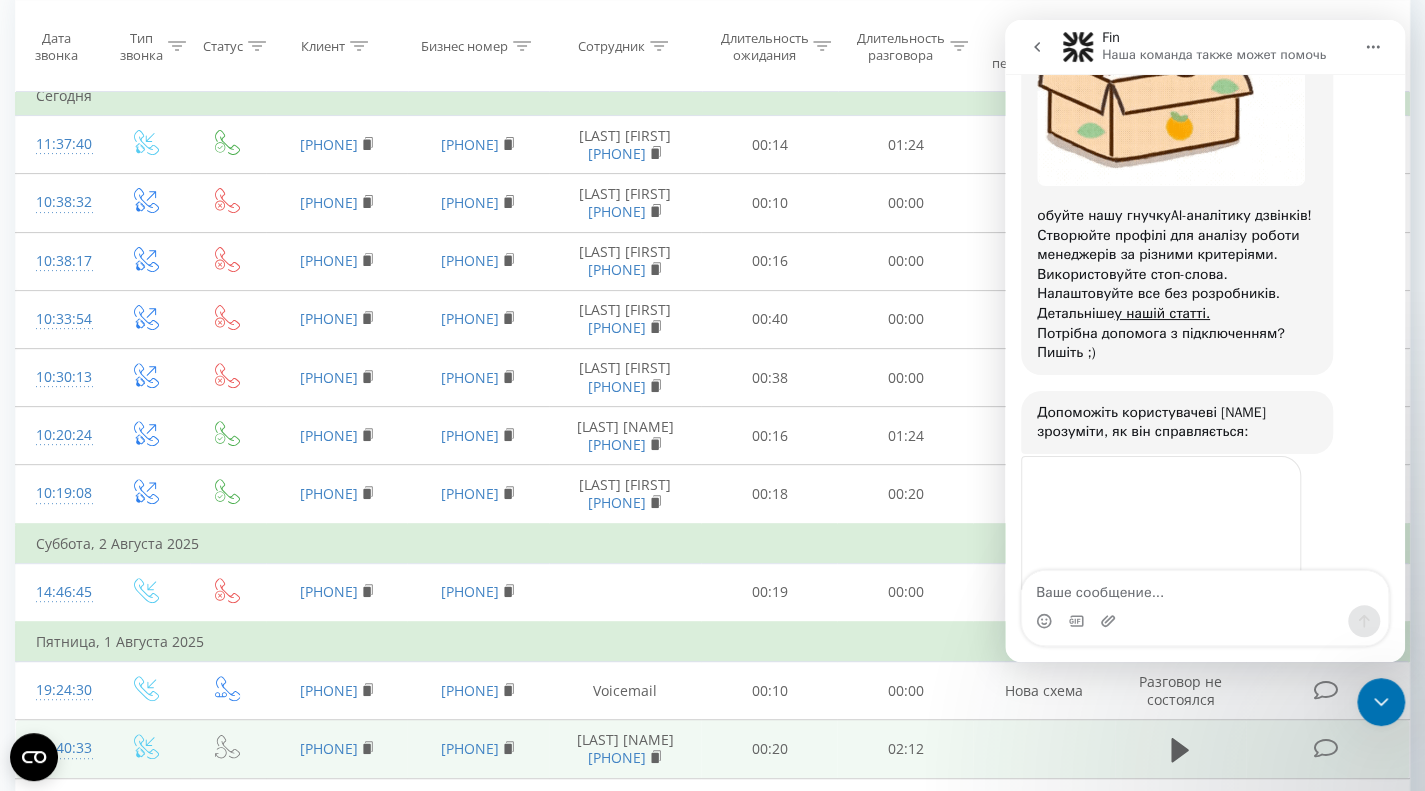 scroll, scrollTop: 2756, scrollLeft: 0, axis: vertical 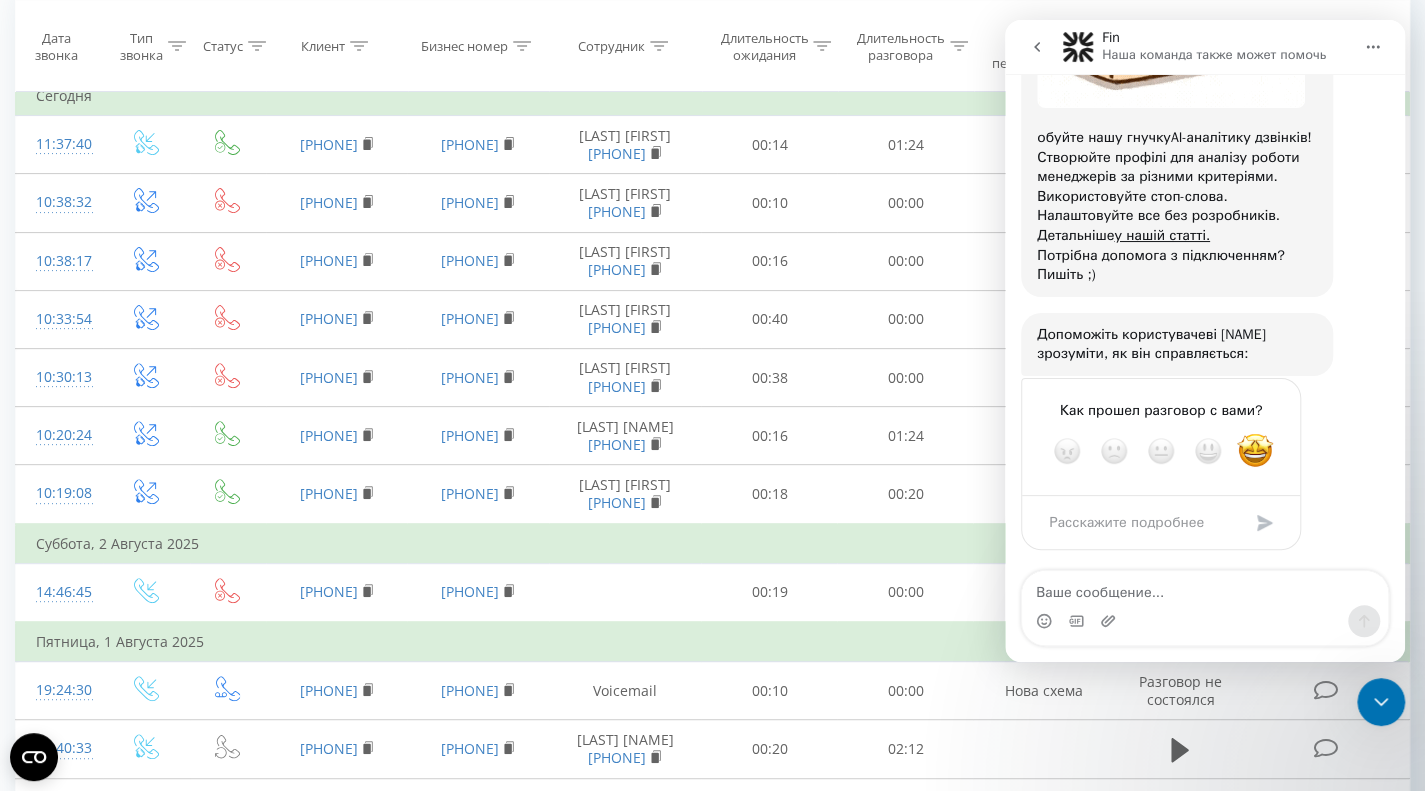 click 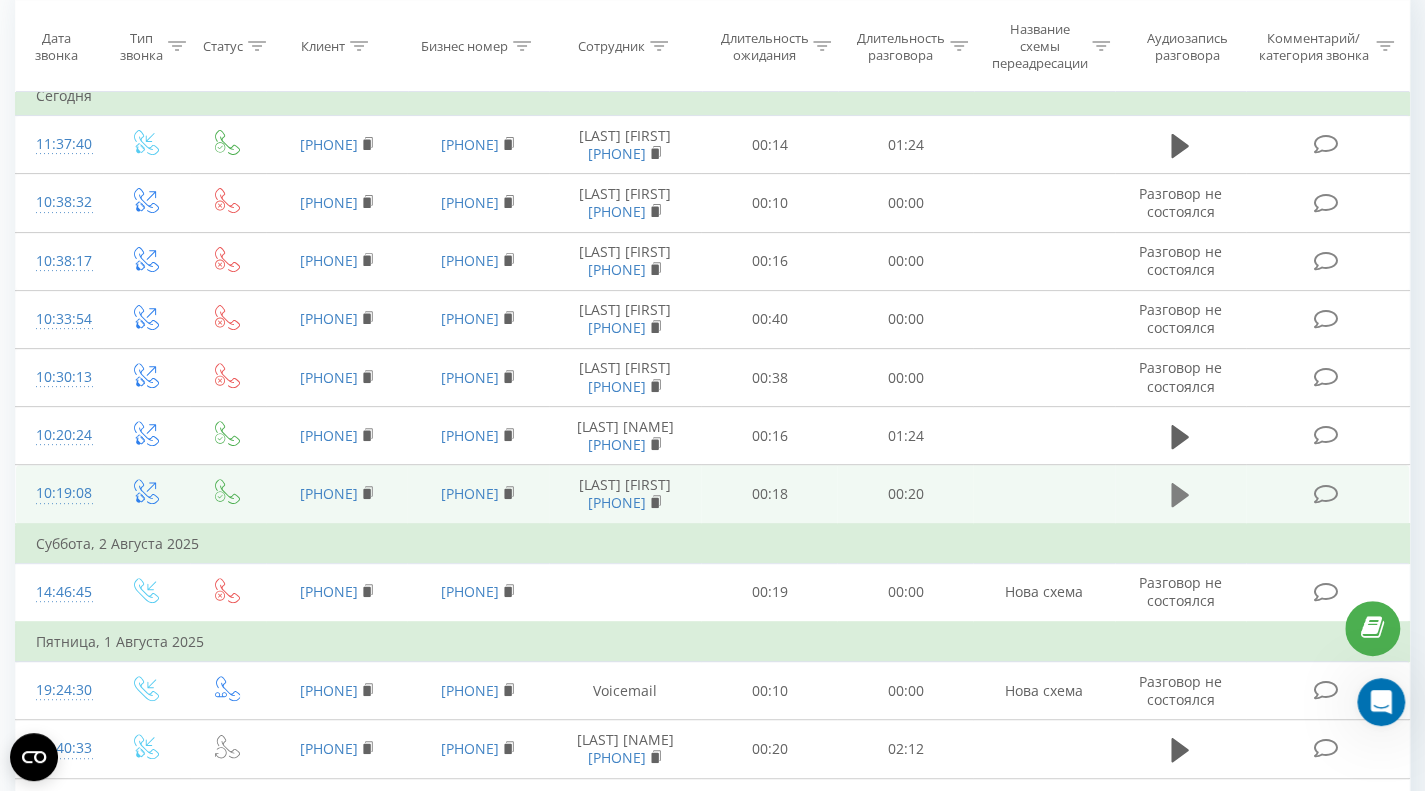 click 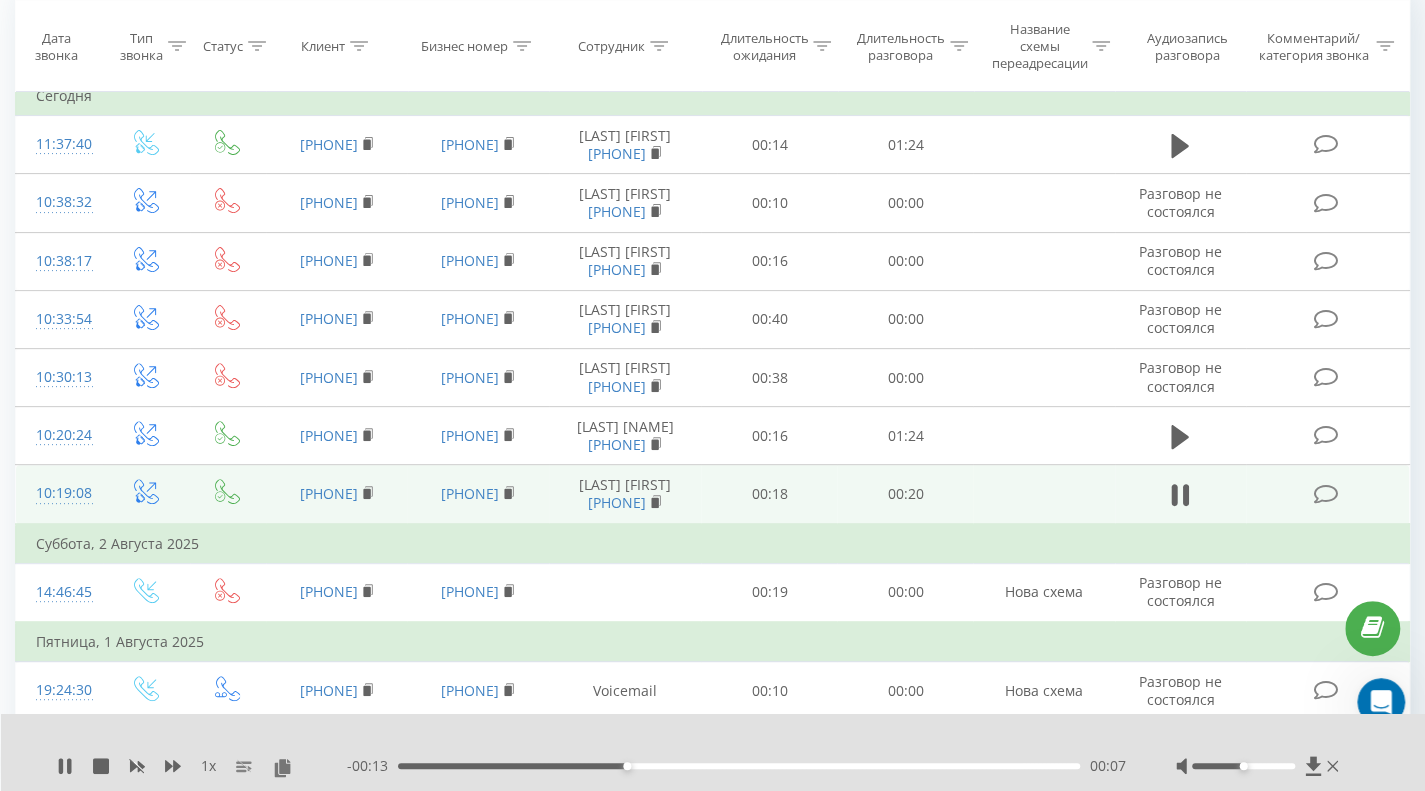 click on "Суббота, 2 Августа 2025" at bounding box center (713, 544) 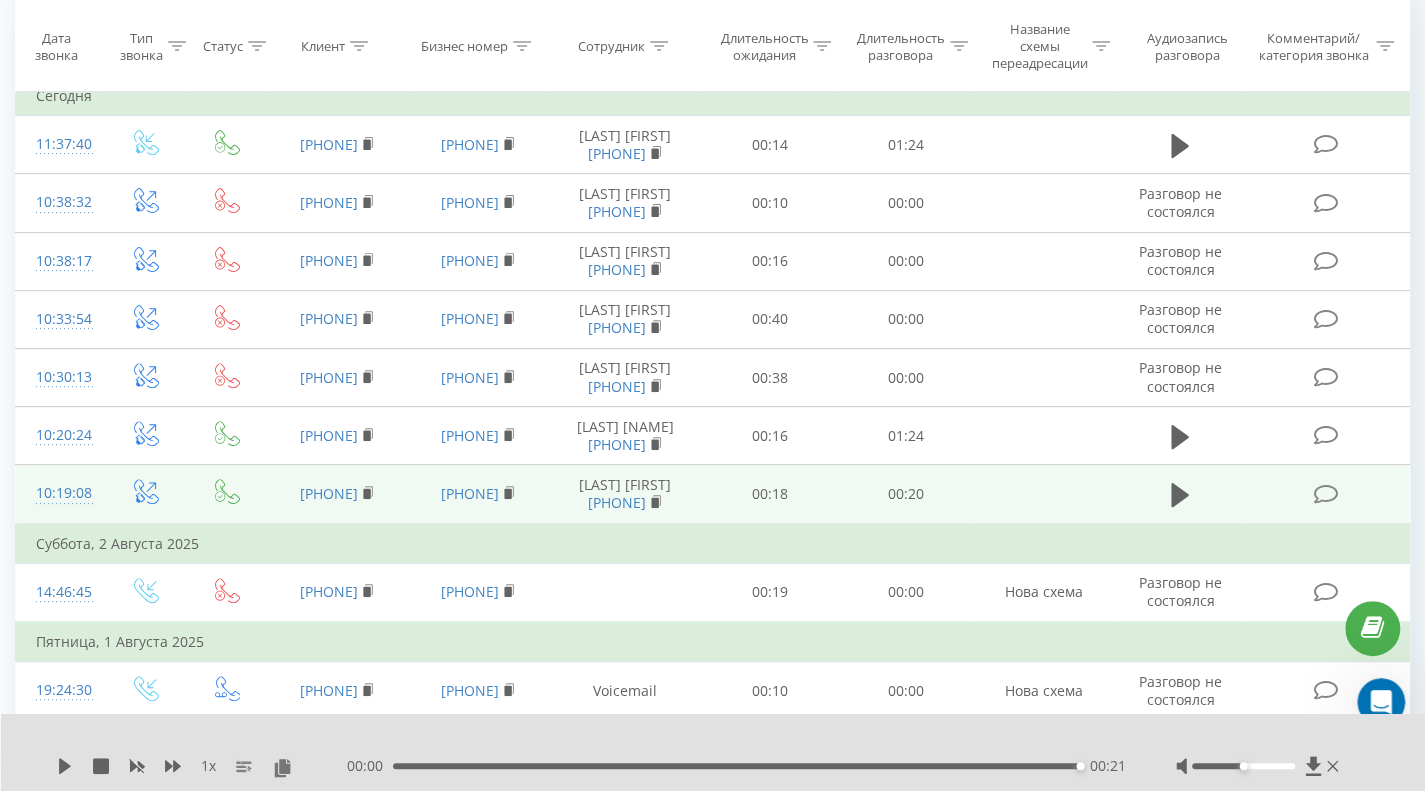 drag, startPoint x: 388, startPoint y: 494, endPoint x: 282, endPoint y: 491, distance: 106.04244 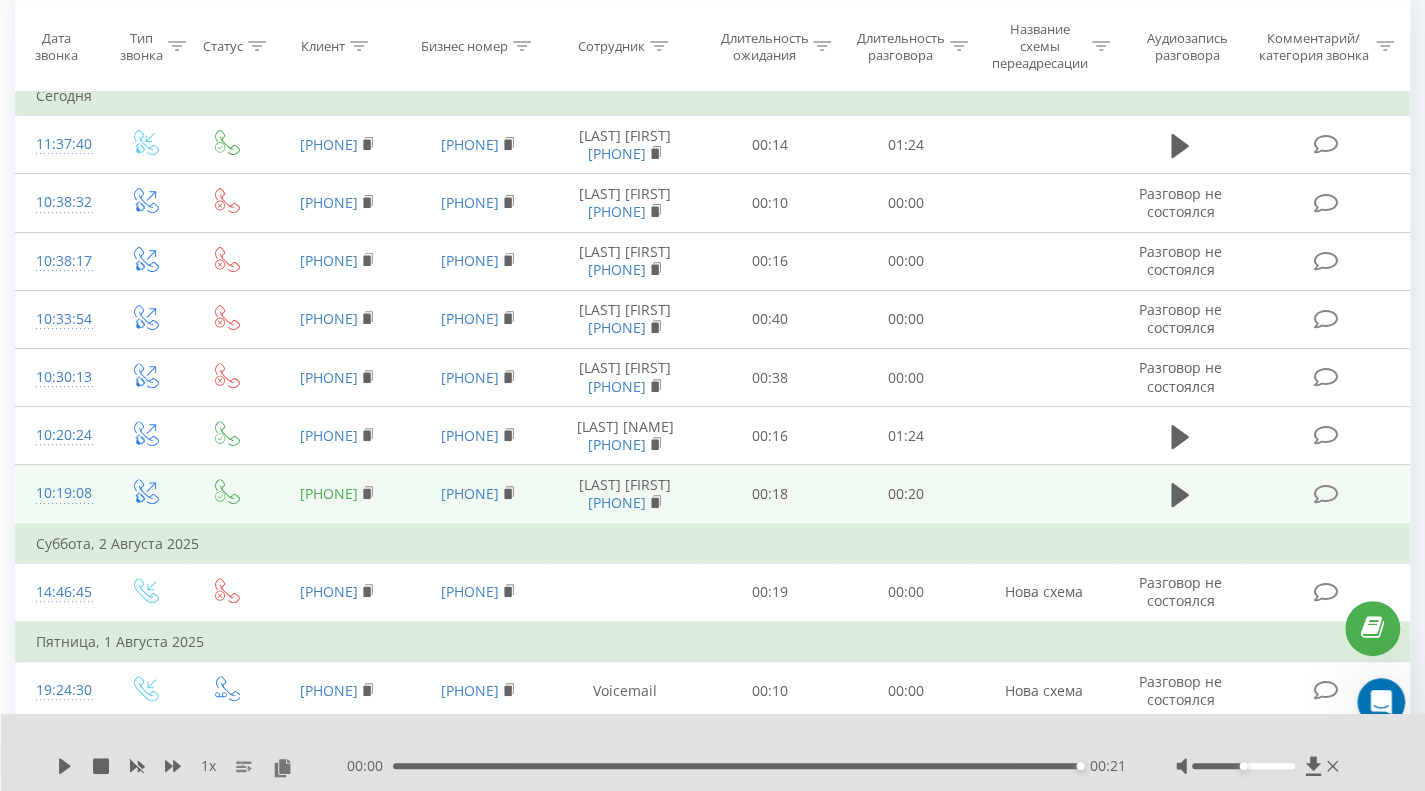 copy on "[PHONE]" 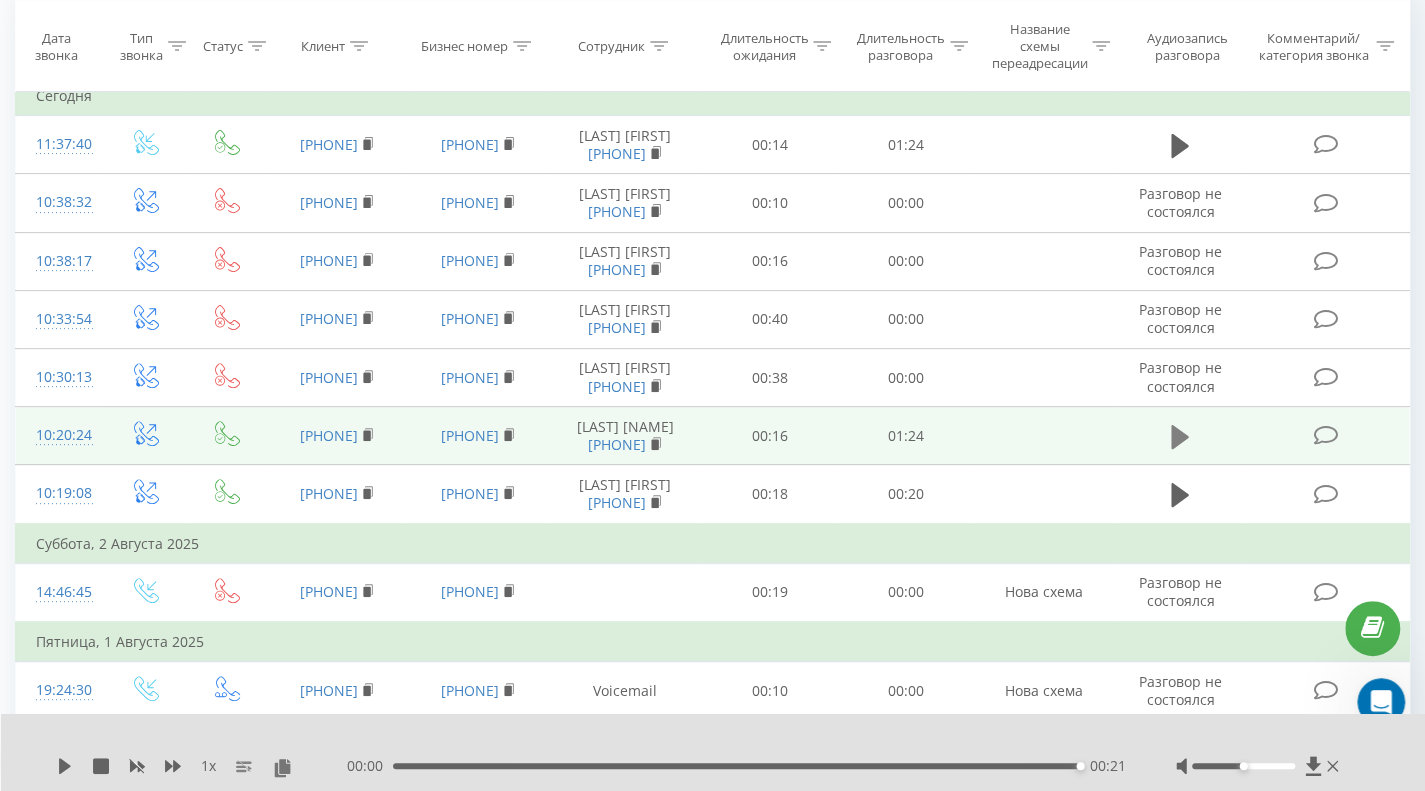 click 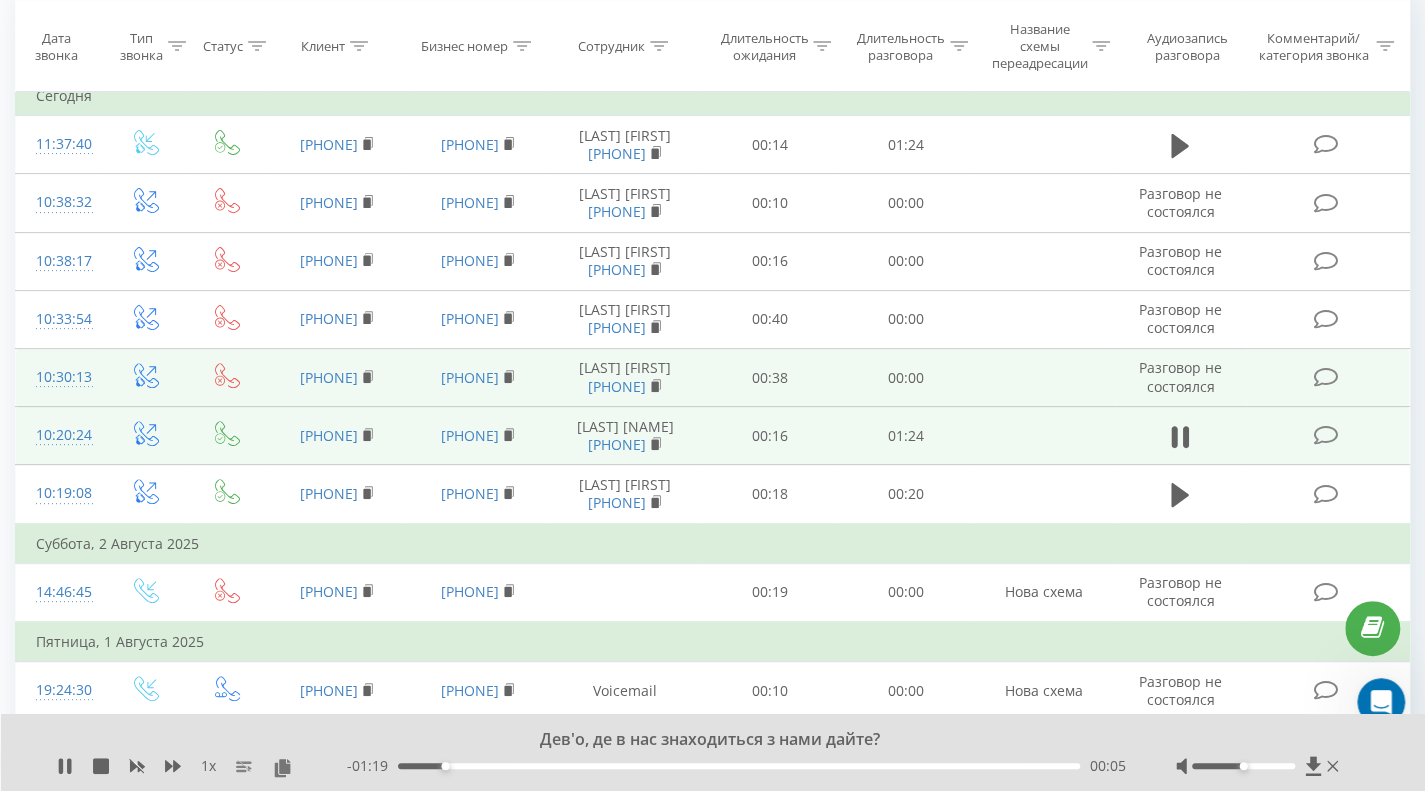 drag, startPoint x: 390, startPoint y: 363, endPoint x: 272, endPoint y: 350, distance: 118.71394 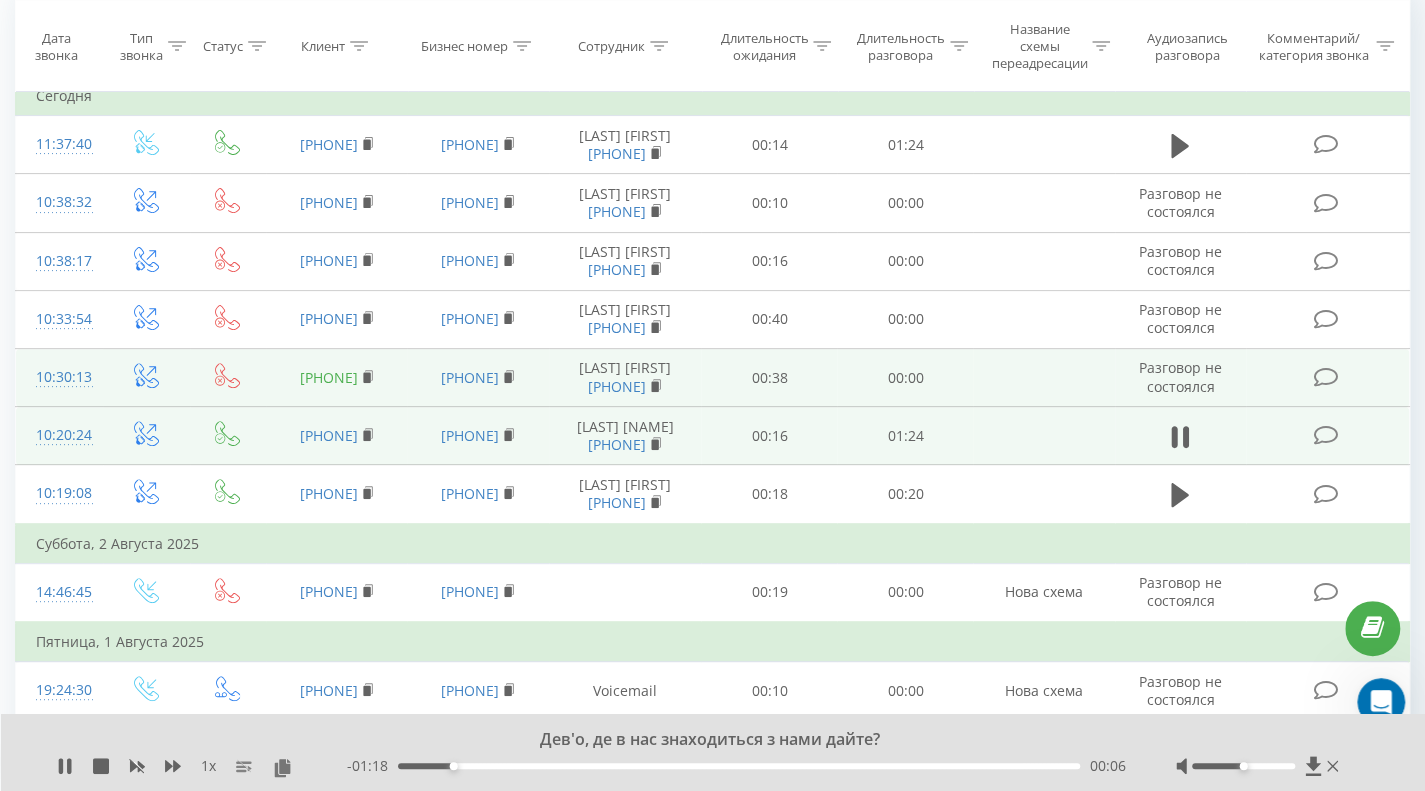 copy on "[PHONE]" 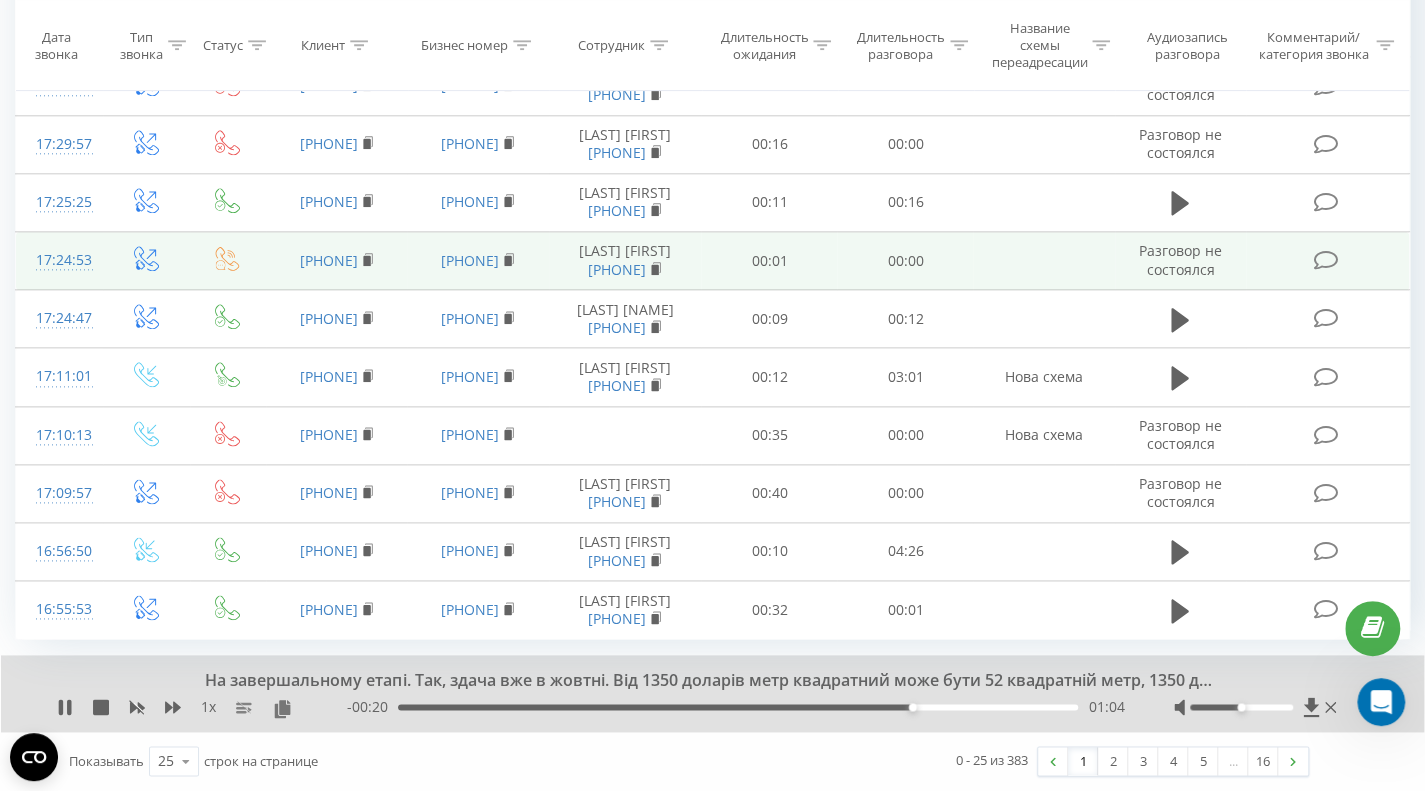scroll, scrollTop: 1248, scrollLeft: 0, axis: vertical 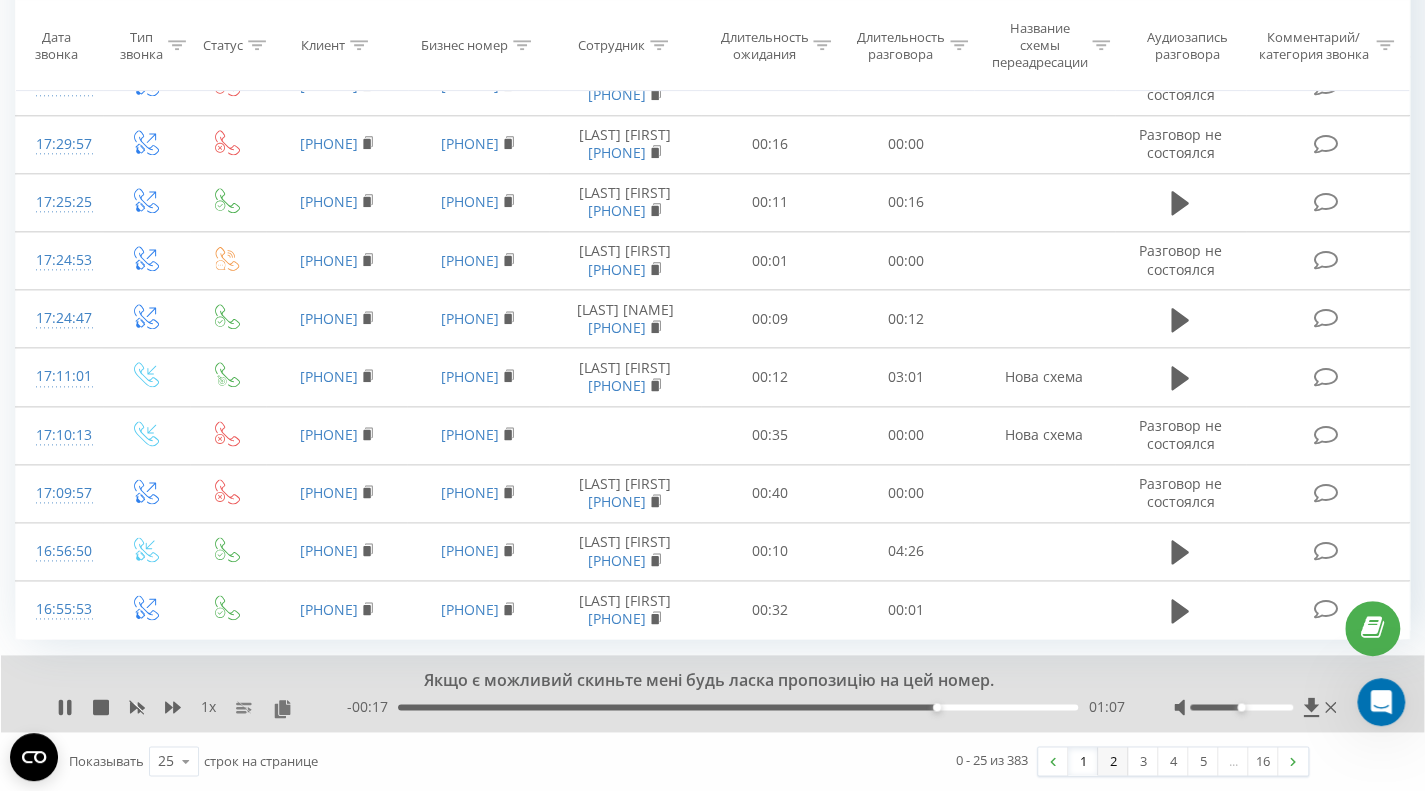 click on "2" at bounding box center (1113, 761) 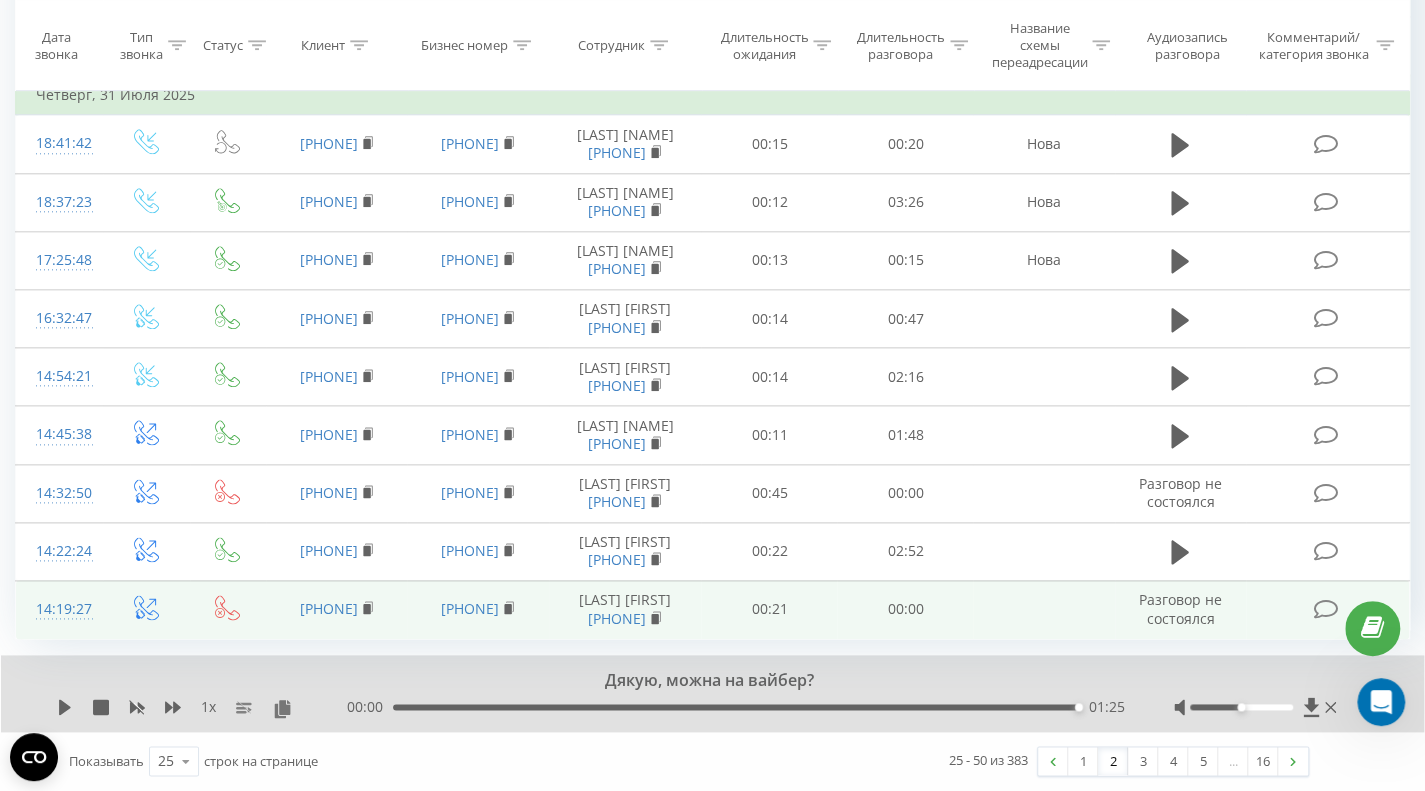 scroll, scrollTop: 1270, scrollLeft: 0, axis: vertical 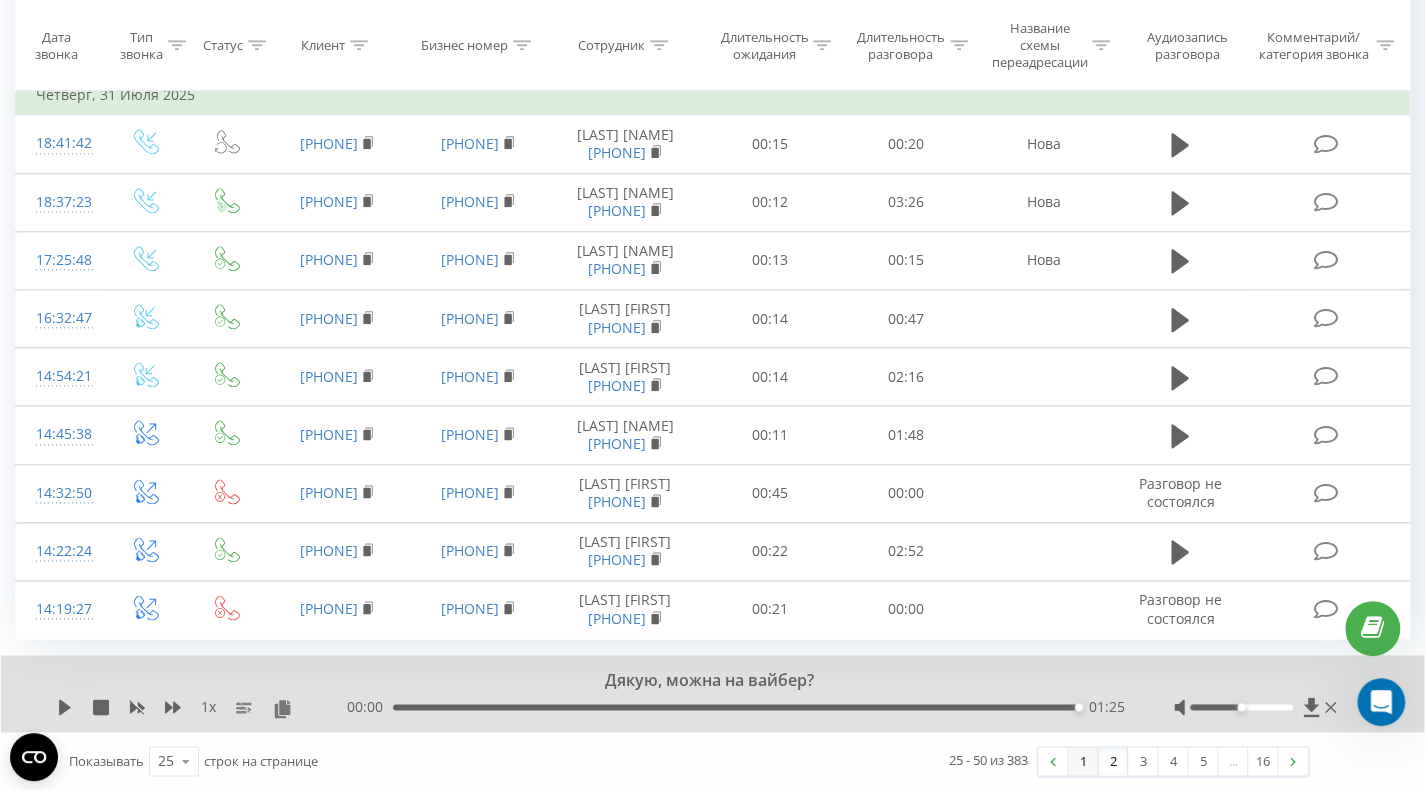 click on "1" at bounding box center (1083, 761) 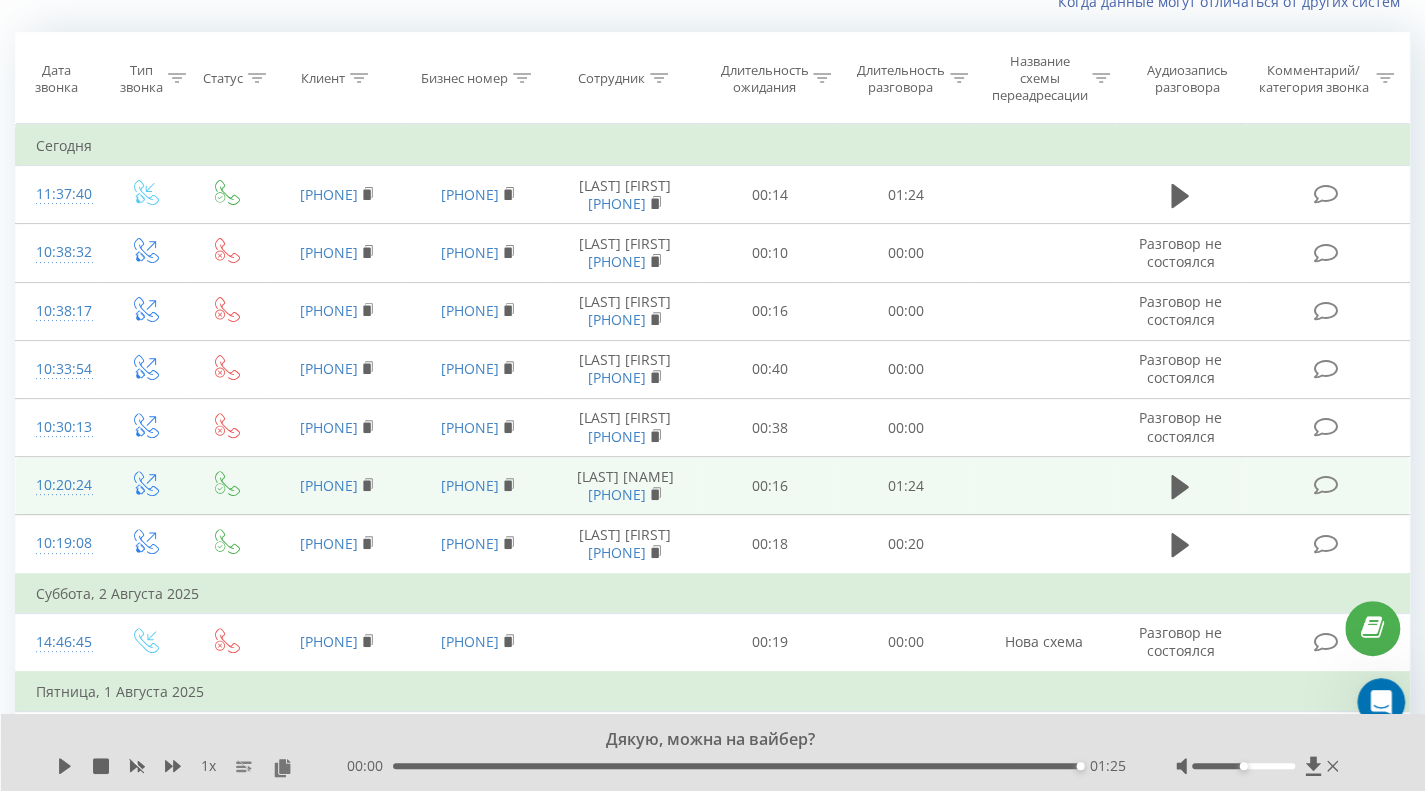 scroll, scrollTop: 132, scrollLeft: 0, axis: vertical 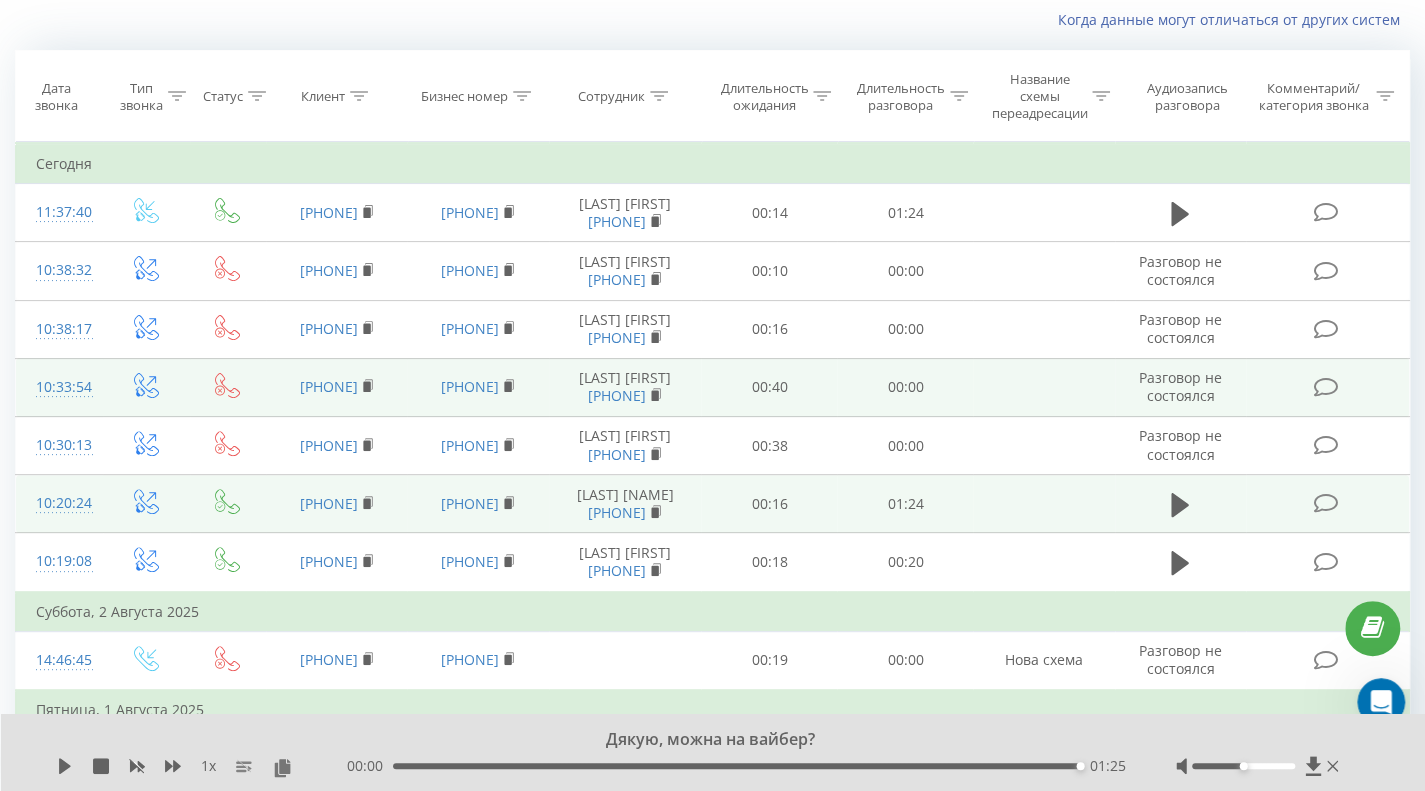 drag, startPoint x: 397, startPoint y: 376, endPoint x: 276, endPoint y: 365, distance: 121.49897 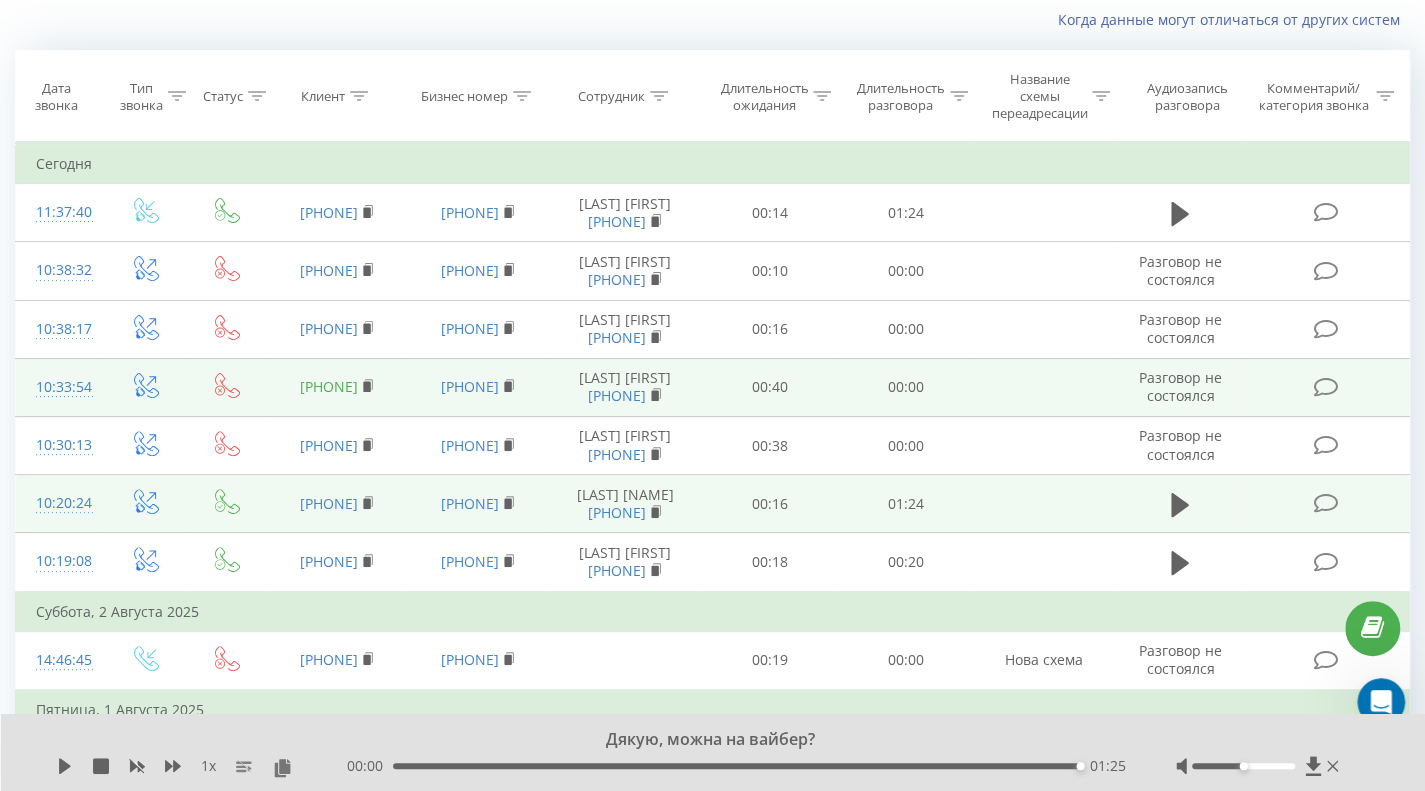 copy on "[PHONE]" 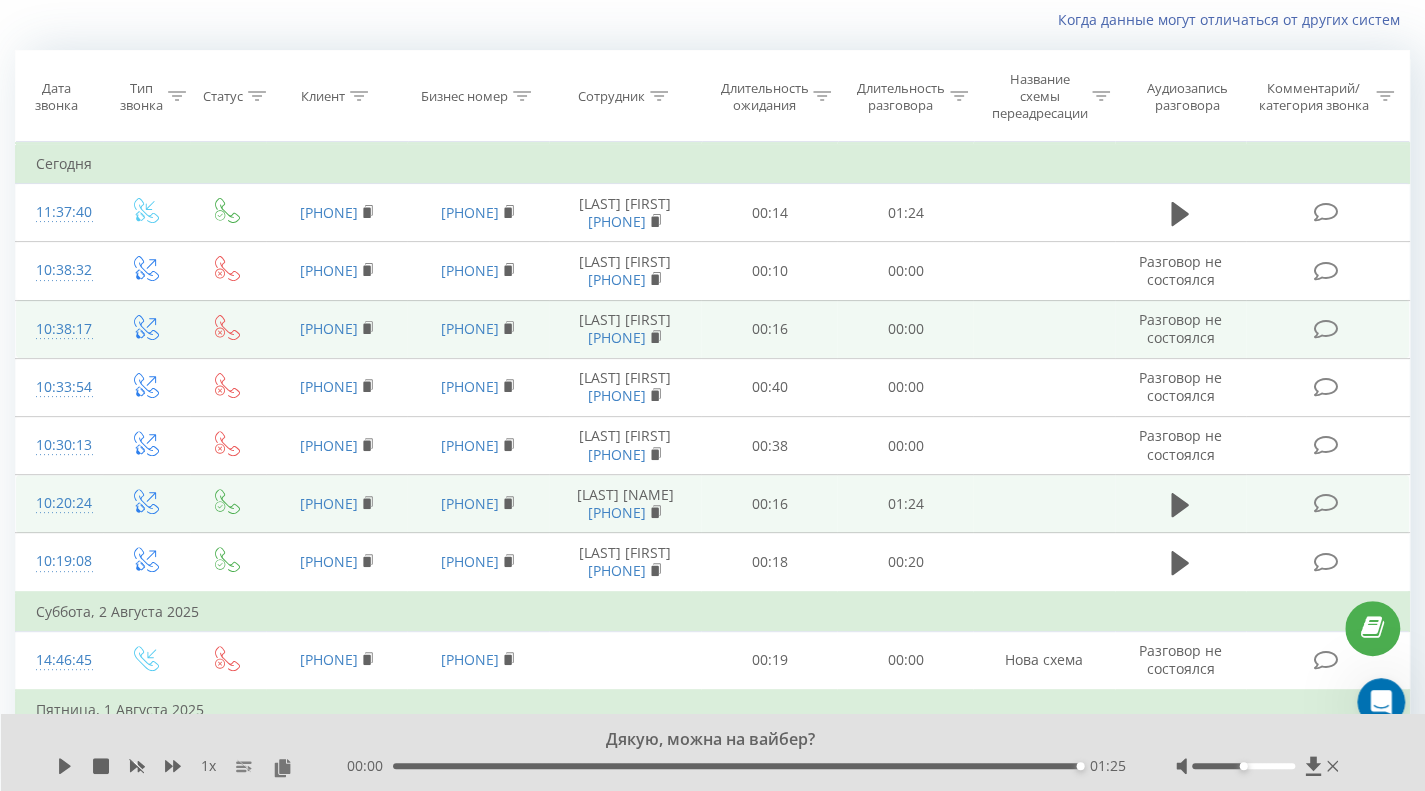 drag, startPoint x: 396, startPoint y: 320, endPoint x: 280, endPoint y: 320, distance: 116 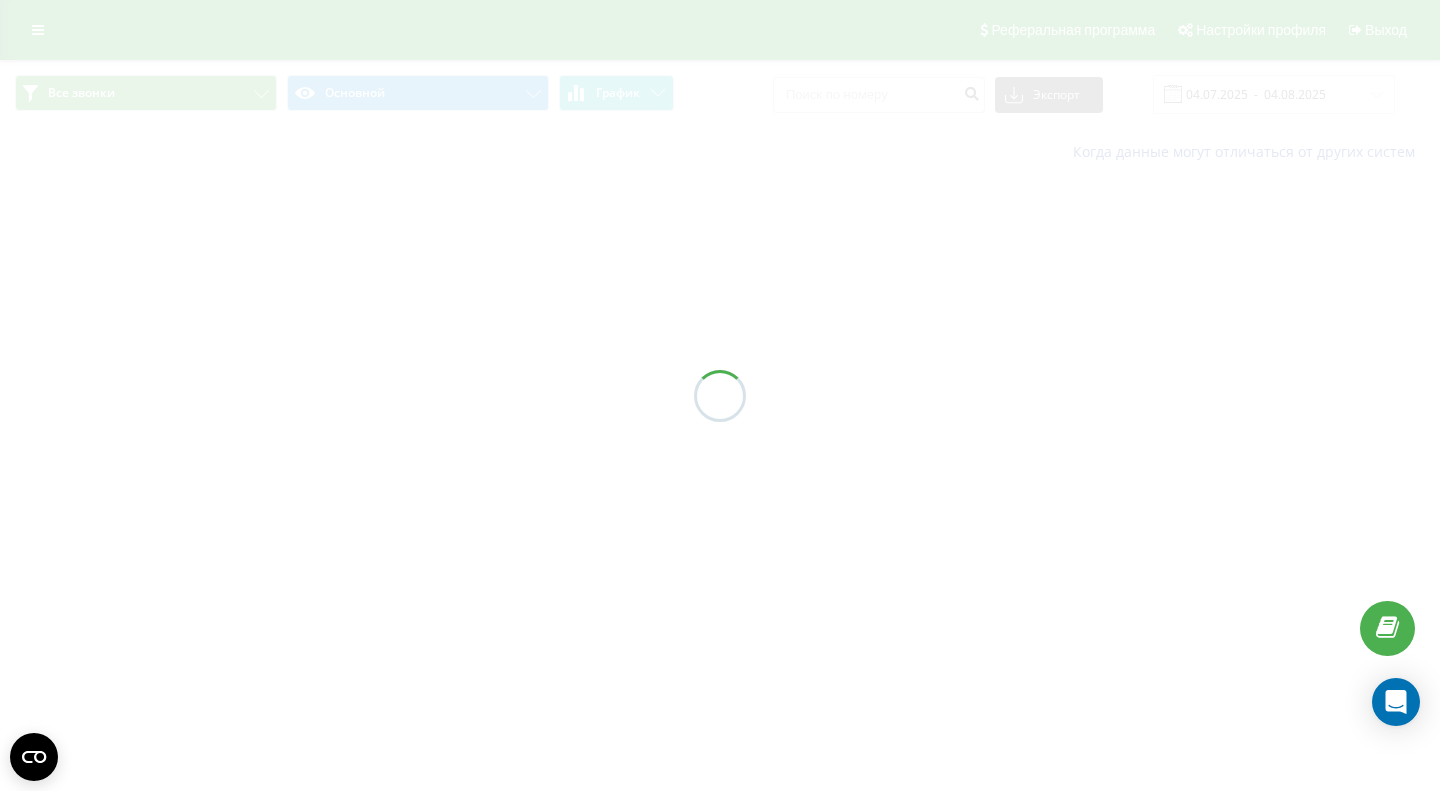 scroll, scrollTop: 0, scrollLeft: 0, axis: both 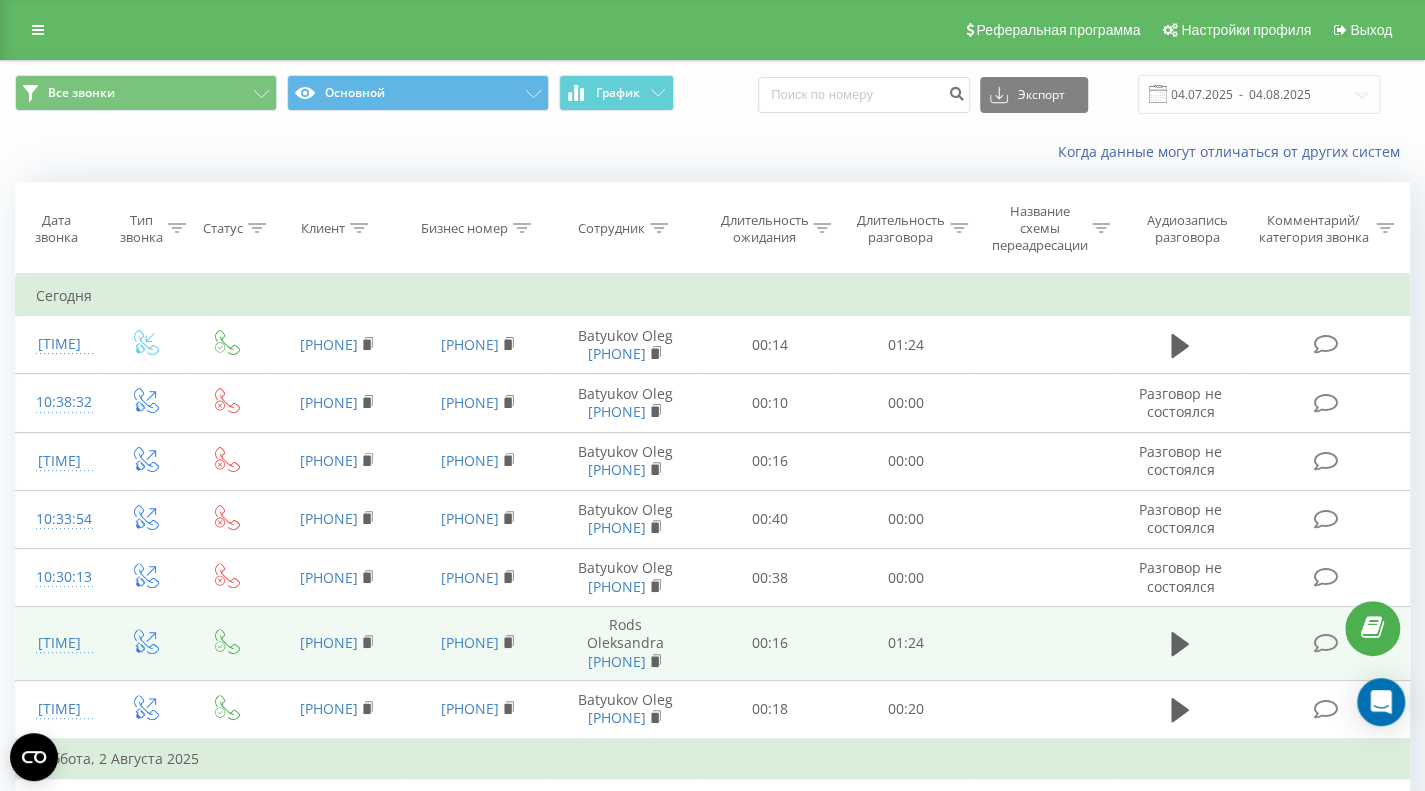 click at bounding box center [1327, 644] 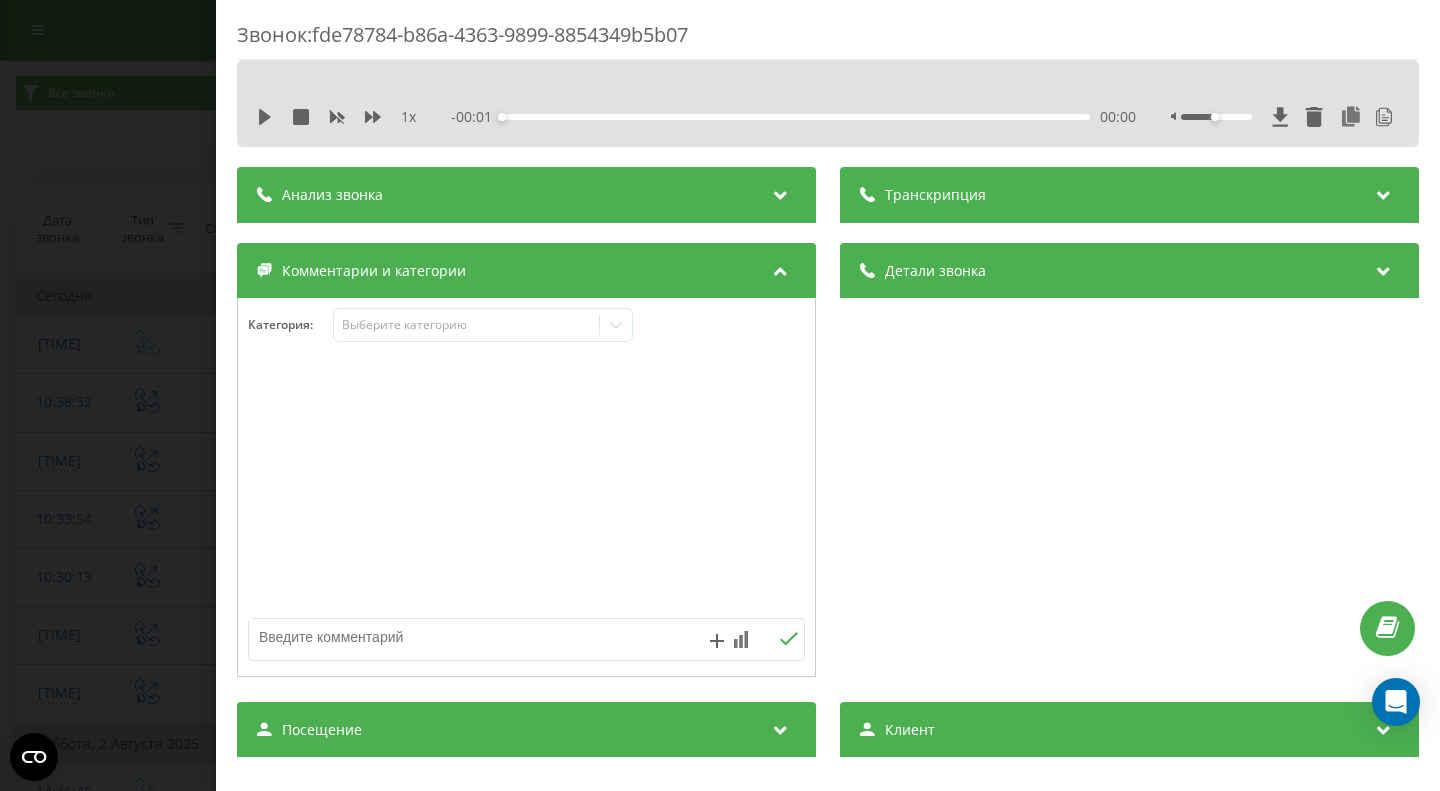 click at bounding box center (781, 192) 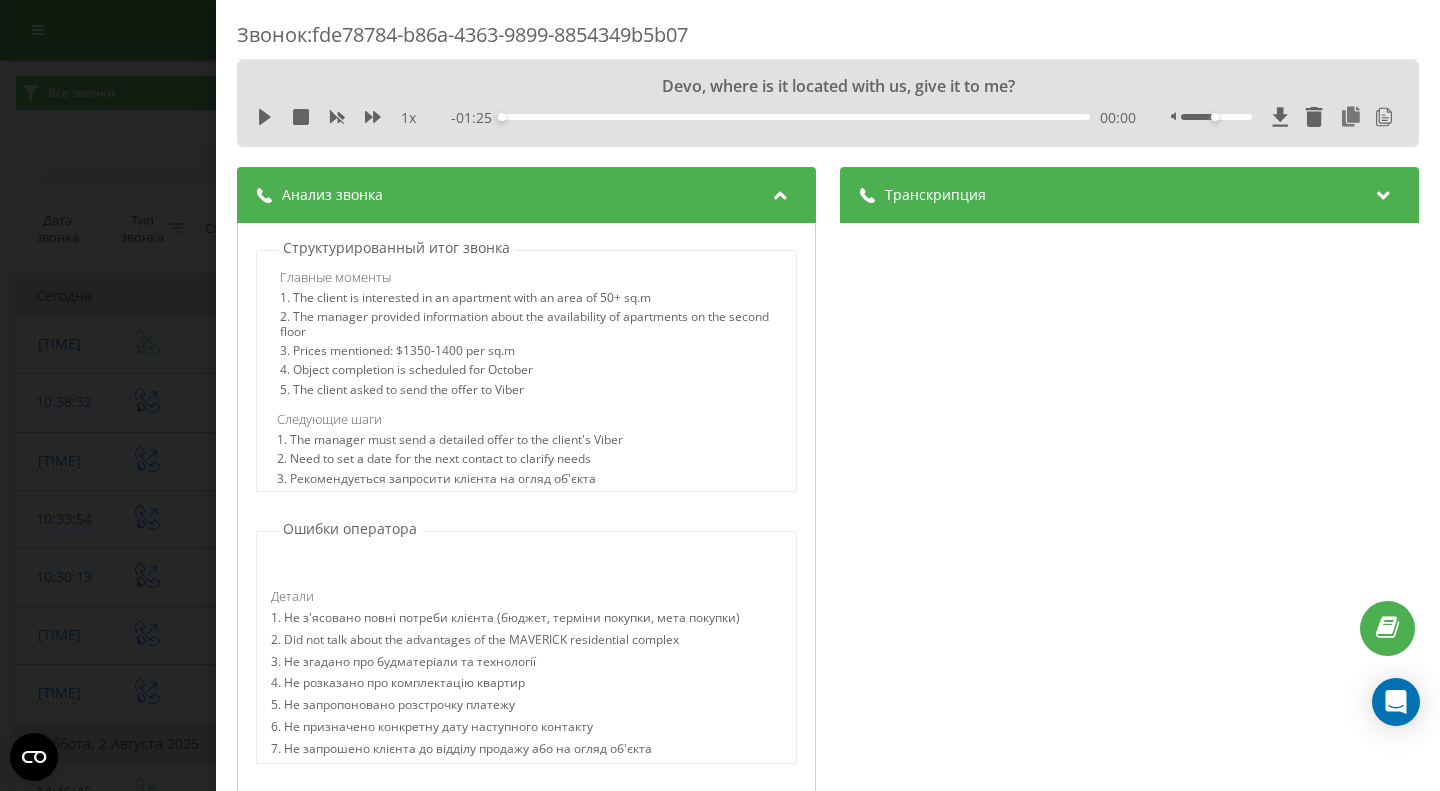 scroll, scrollTop: 832, scrollLeft: 0, axis: vertical 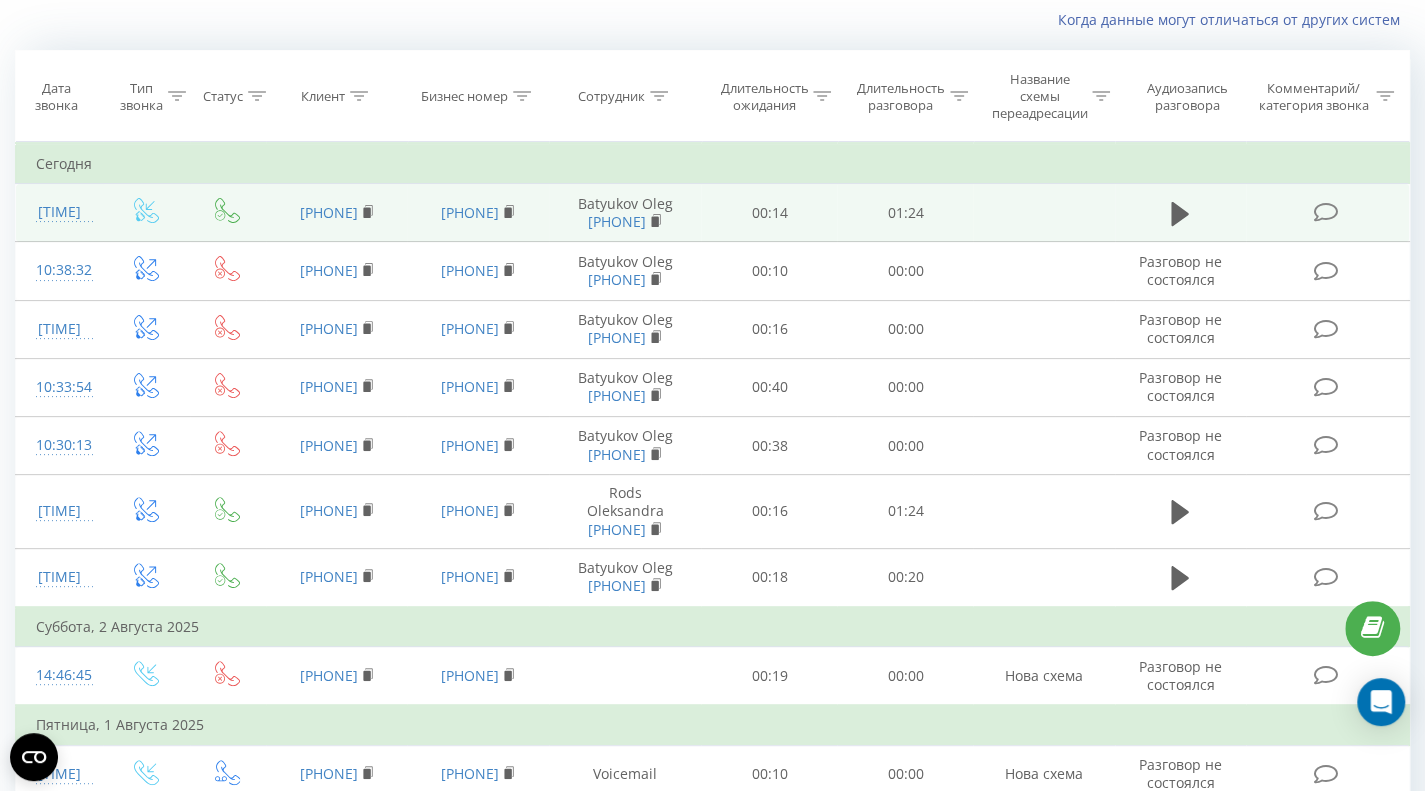 click at bounding box center [1325, 212] 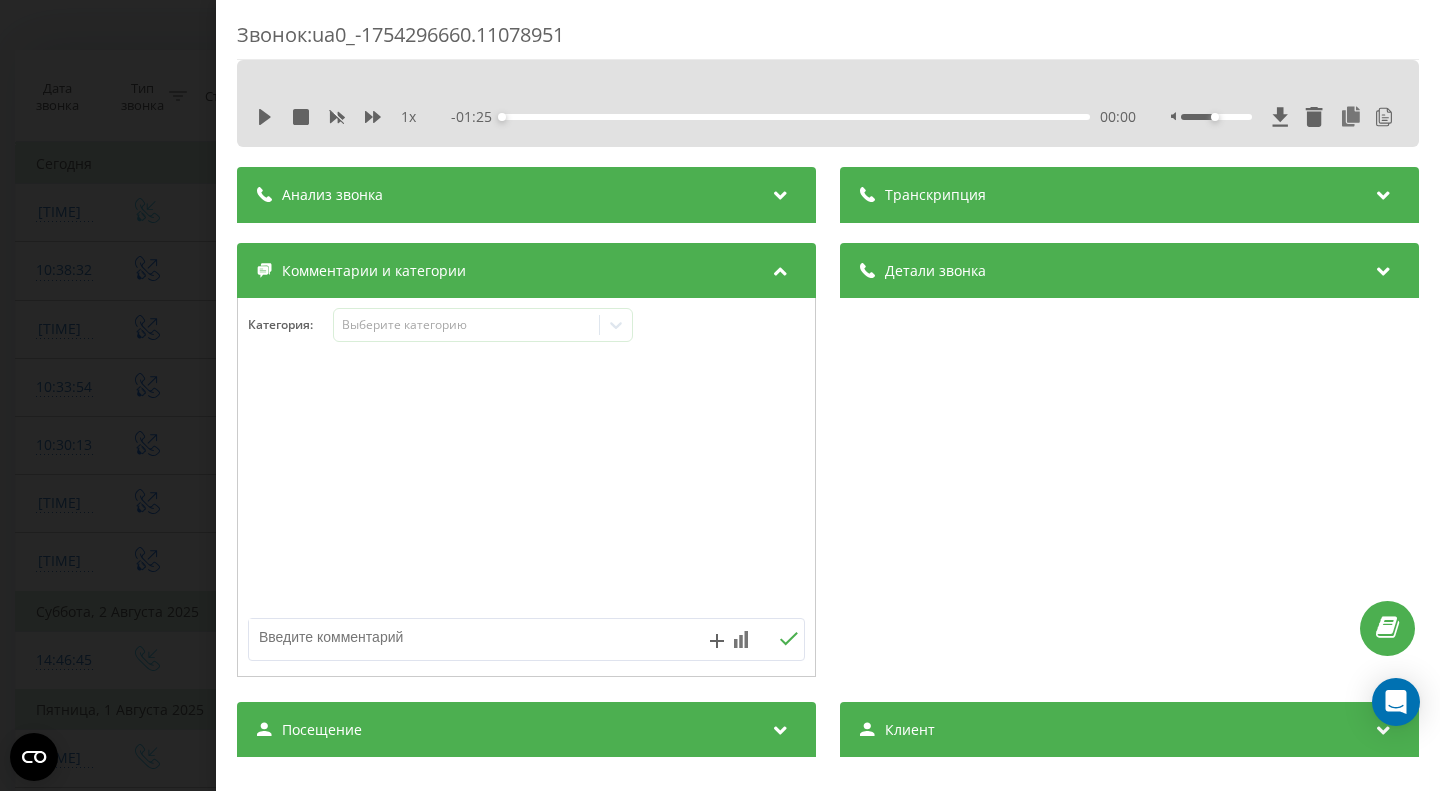 click on "Анализ звонка" at bounding box center (526, 195) 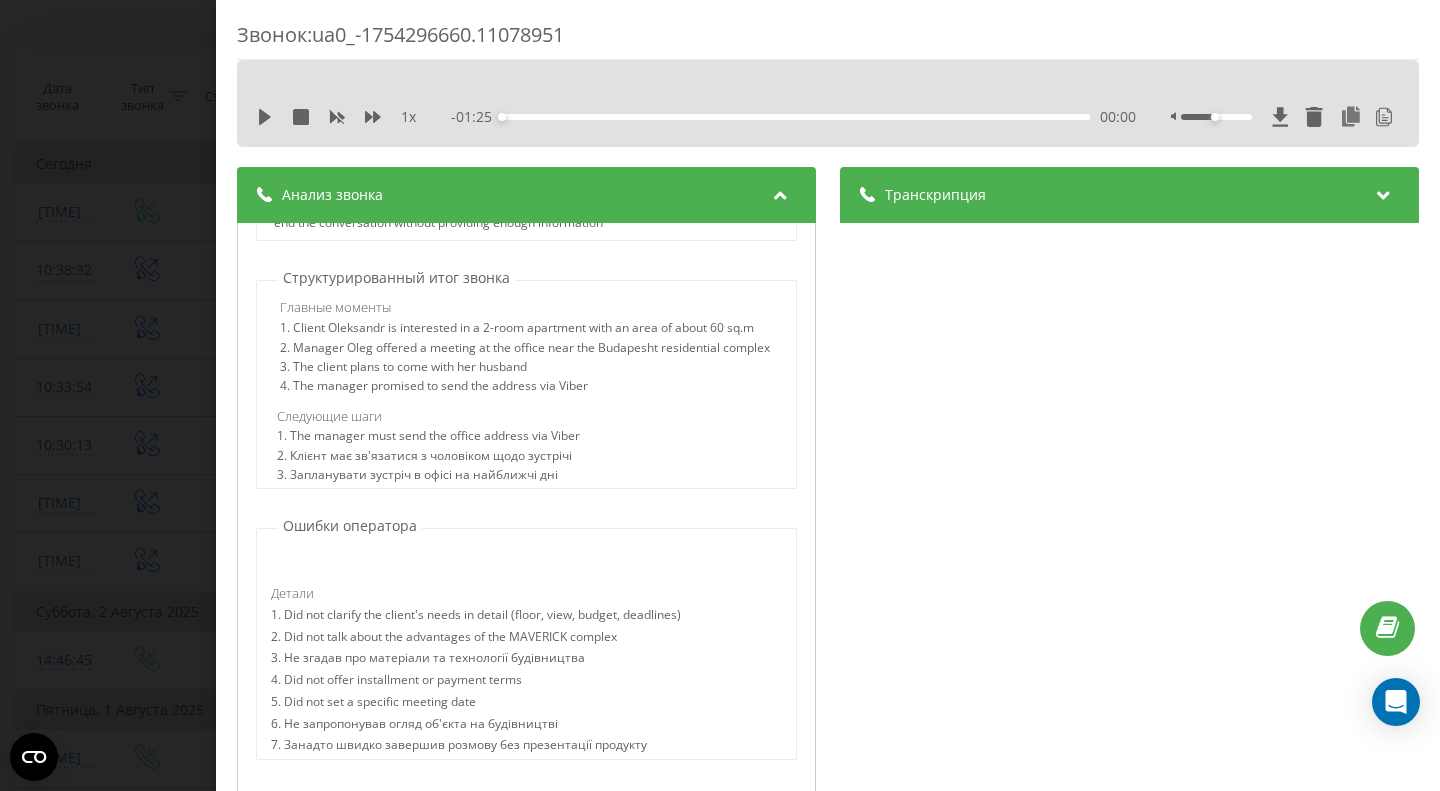scroll, scrollTop: 812, scrollLeft: 0, axis: vertical 